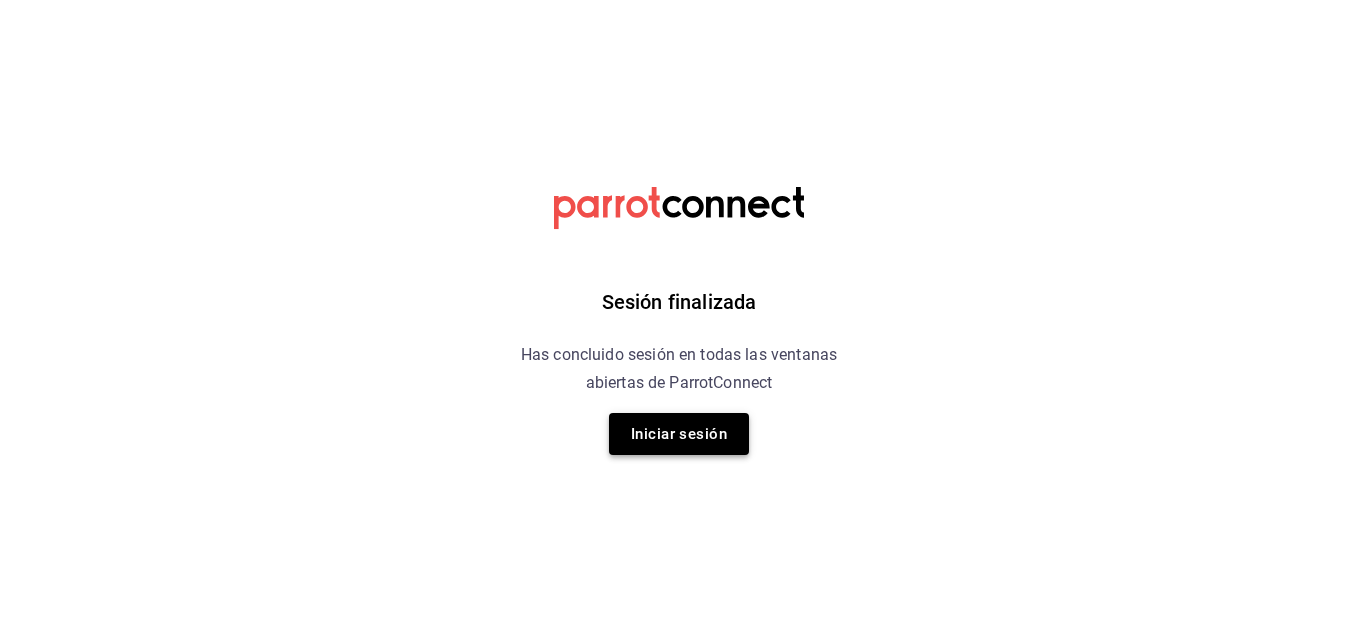 scroll, scrollTop: 0, scrollLeft: 0, axis: both 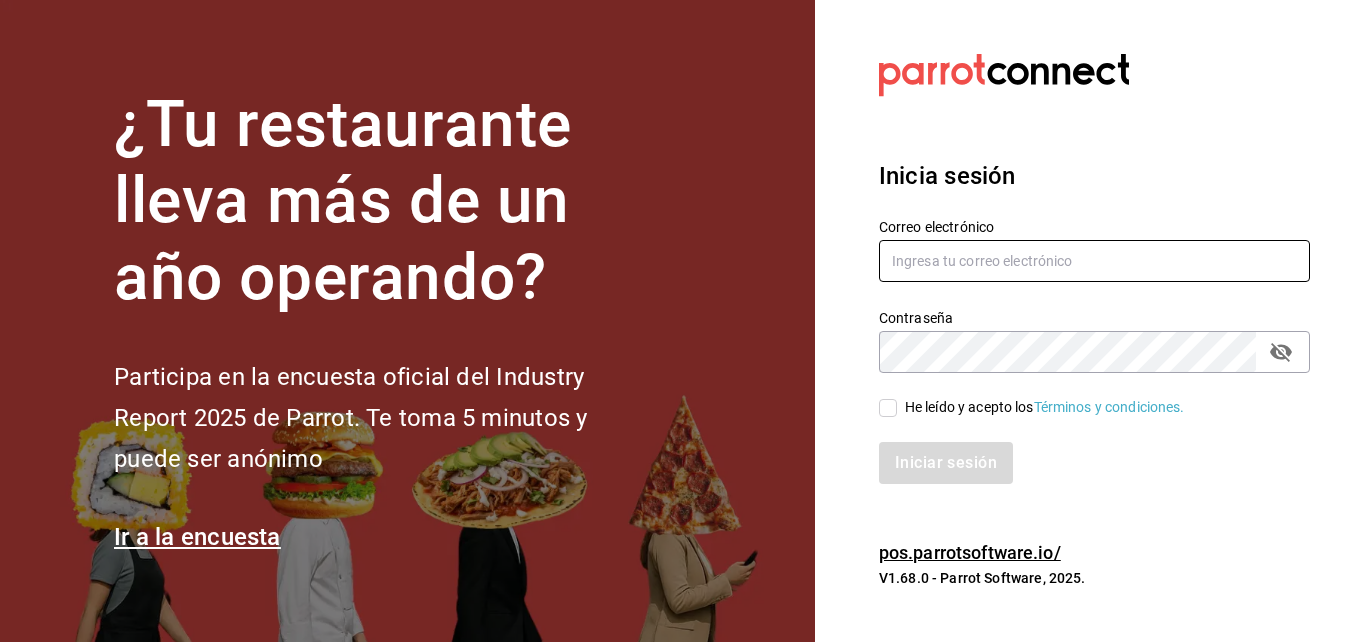 type on "gerenciamiraisaltillo@[EMAIL]" 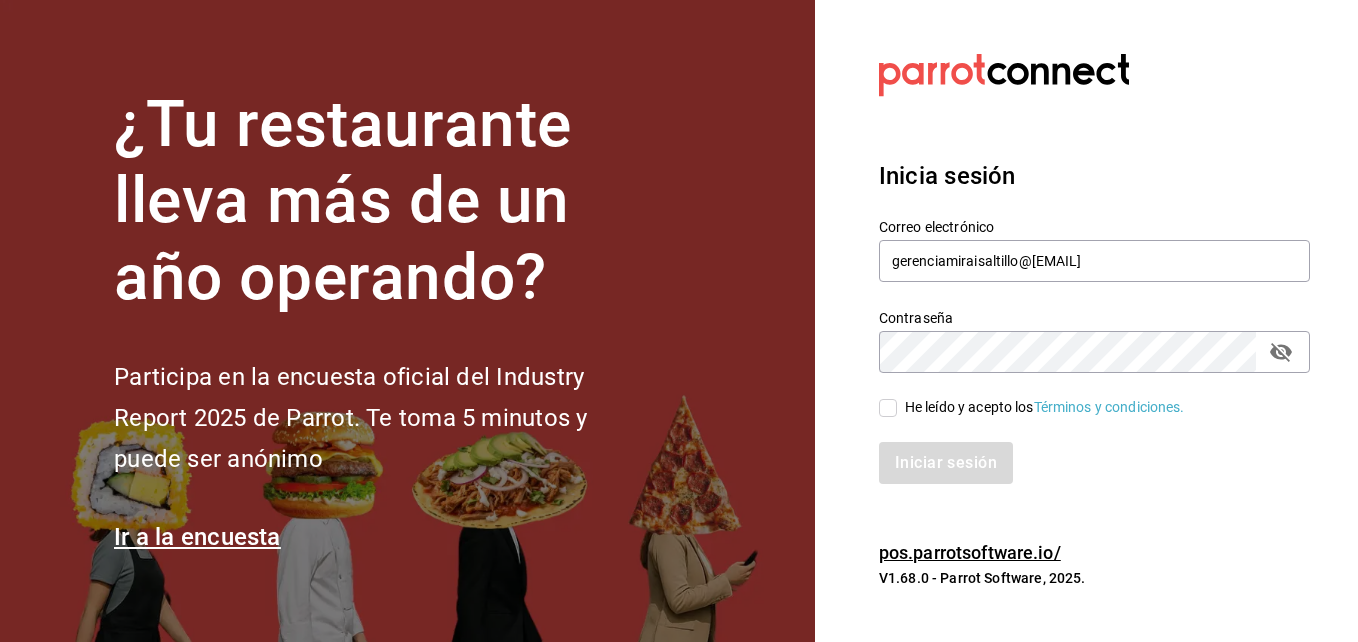 click on "He leído y acepto los  Términos y condiciones." at bounding box center [888, 408] 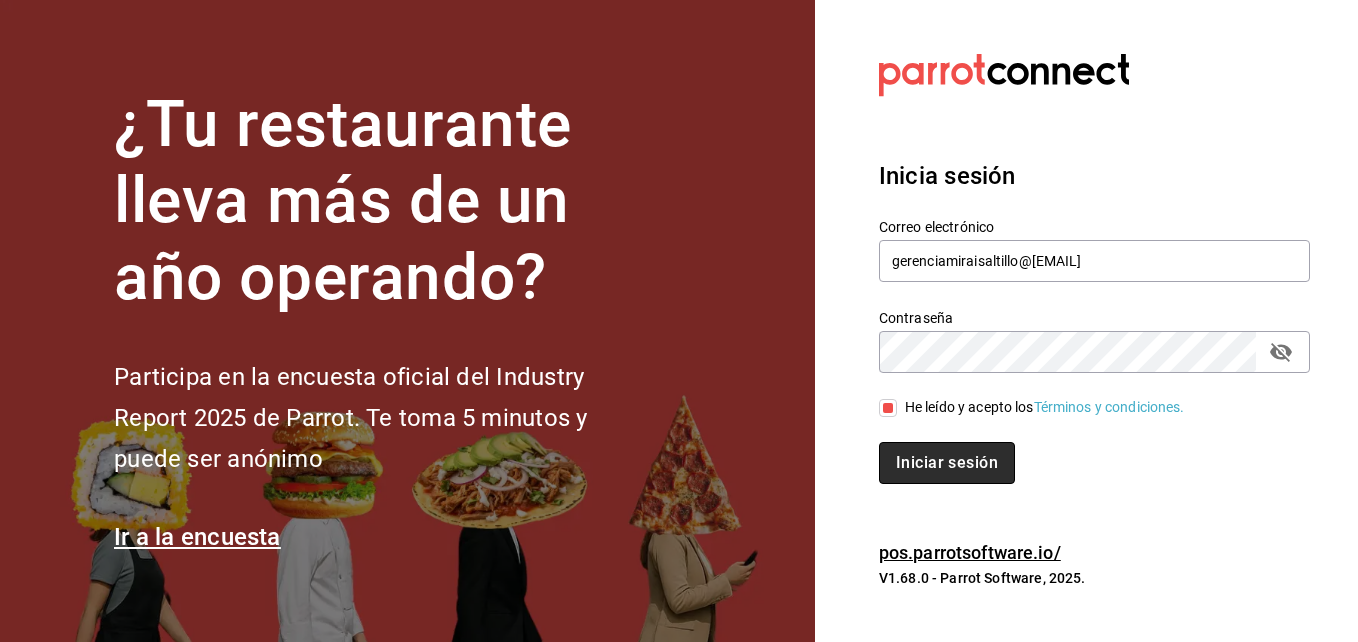 click on "Iniciar sesión" at bounding box center (947, 463) 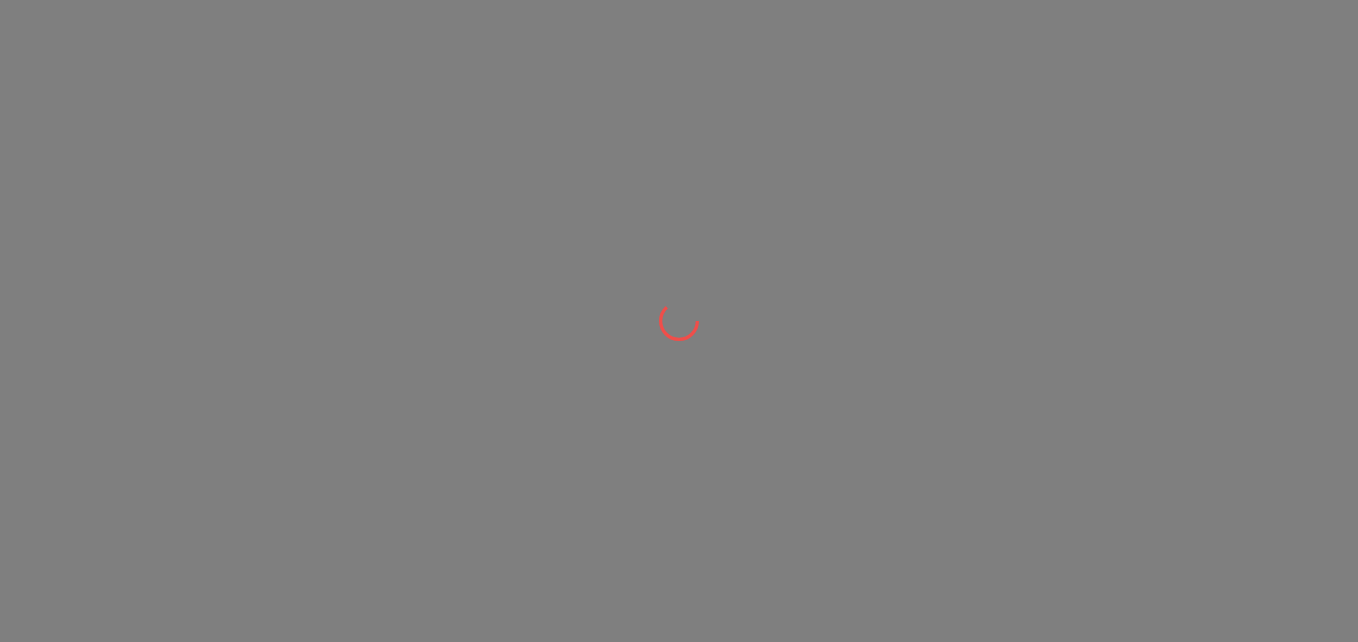 scroll, scrollTop: 0, scrollLeft: 0, axis: both 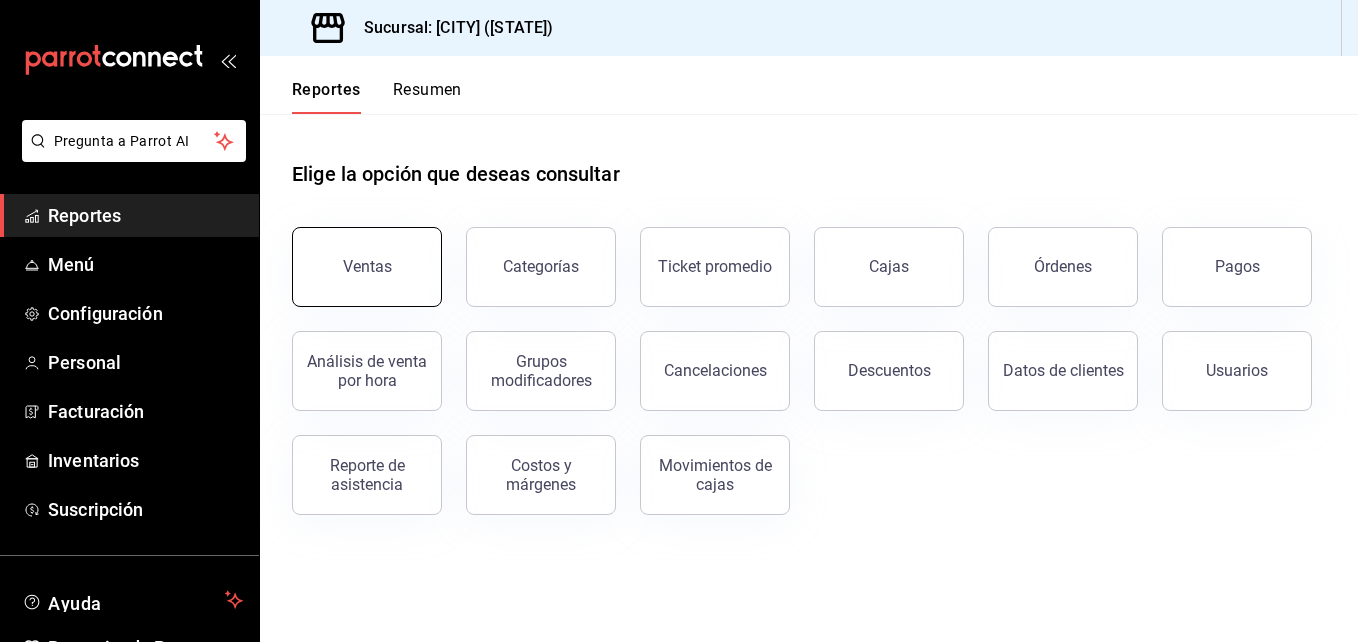 click on "Ventas" at bounding box center [367, 267] 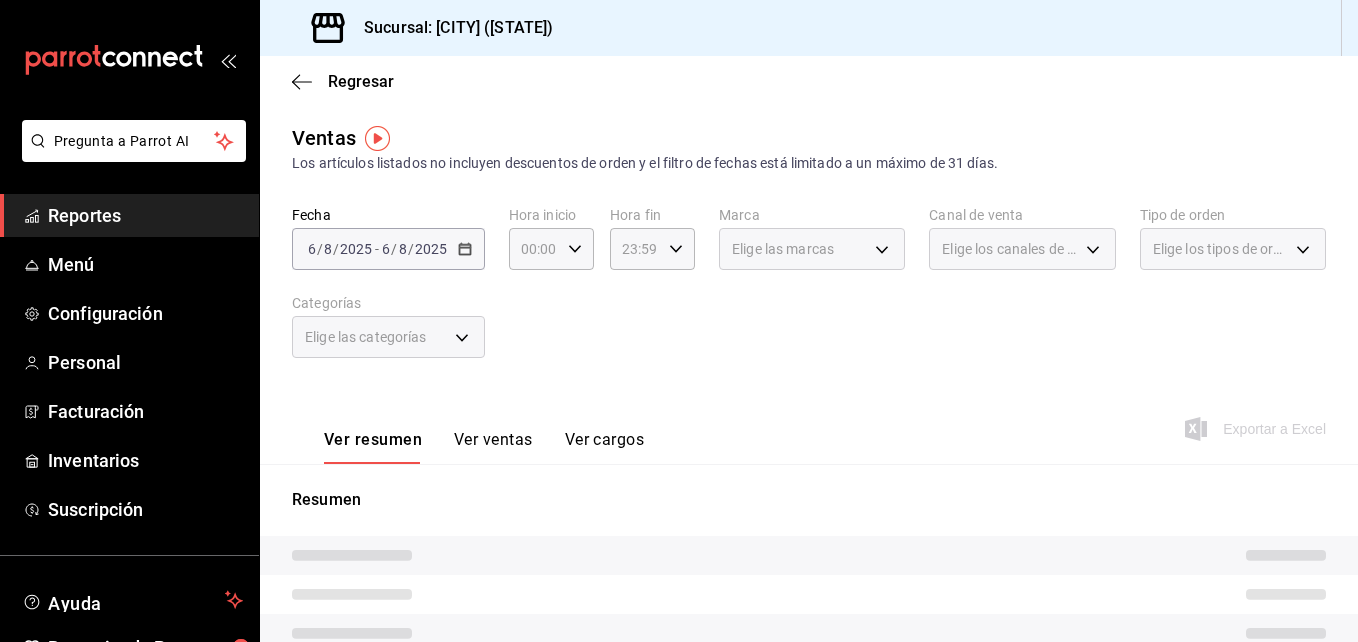 click on "2025-08-06 6 / 8 / 2025 - 2025-08-06 6 / 8 / 2025" at bounding box center [388, 249] 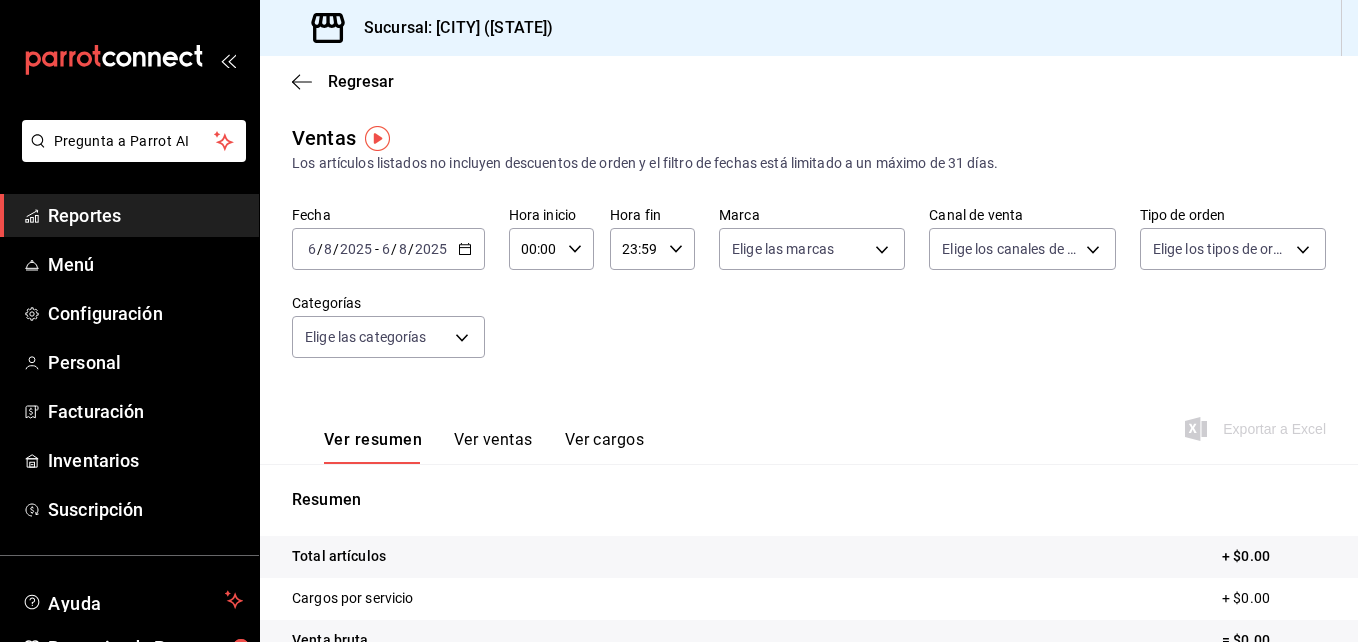 click on "2025-08-06 6 / 8 / 2025 - 2025-08-06 6 / 8 / 2025" at bounding box center (388, 249) 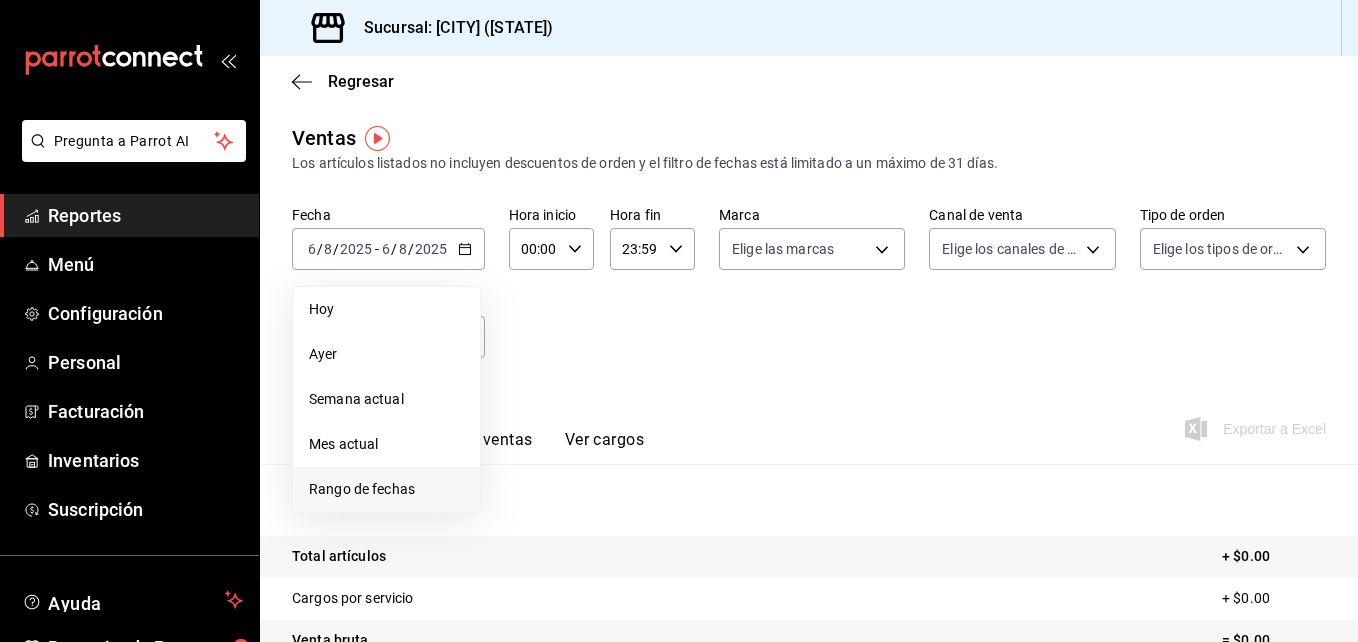 click on "Rango de fechas" at bounding box center (386, 489) 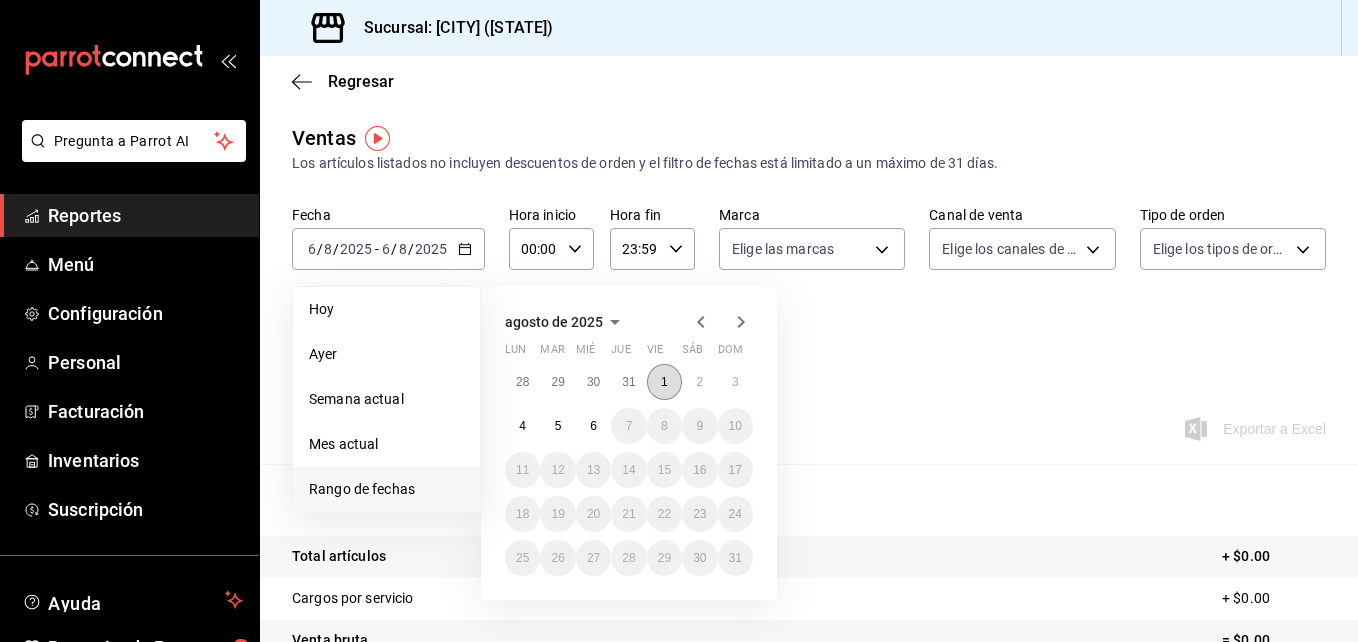 click on "1" at bounding box center [664, 382] 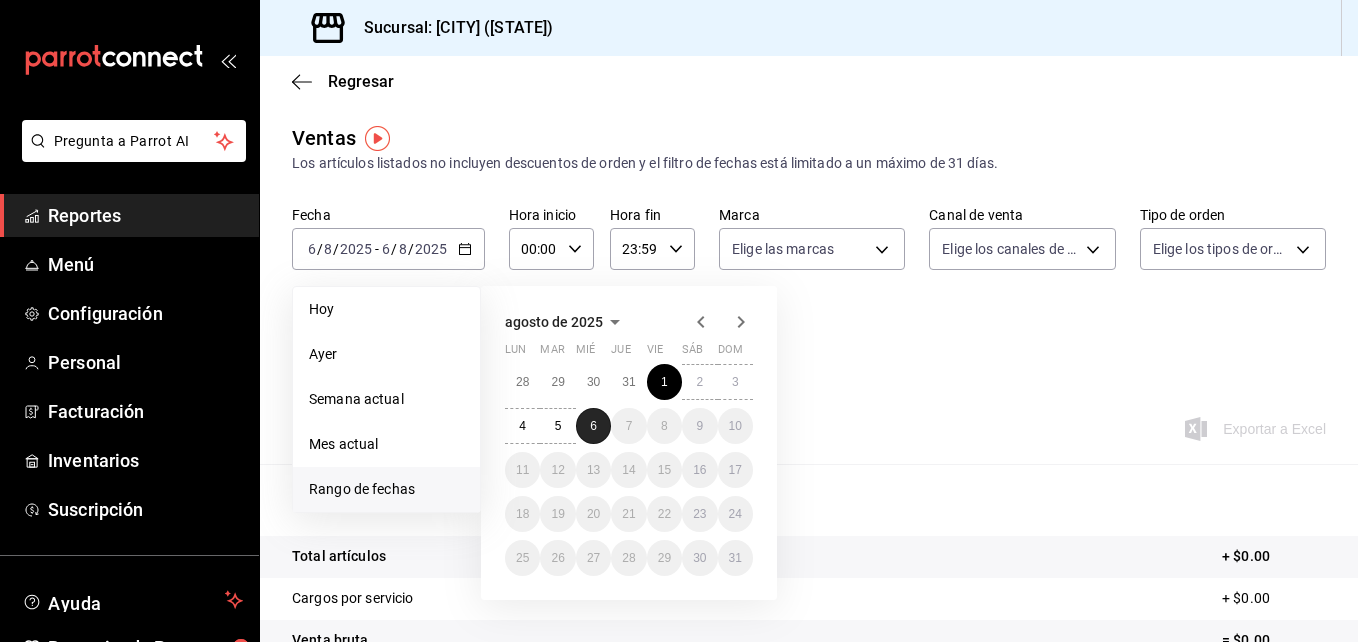 click on "6" at bounding box center (593, 426) 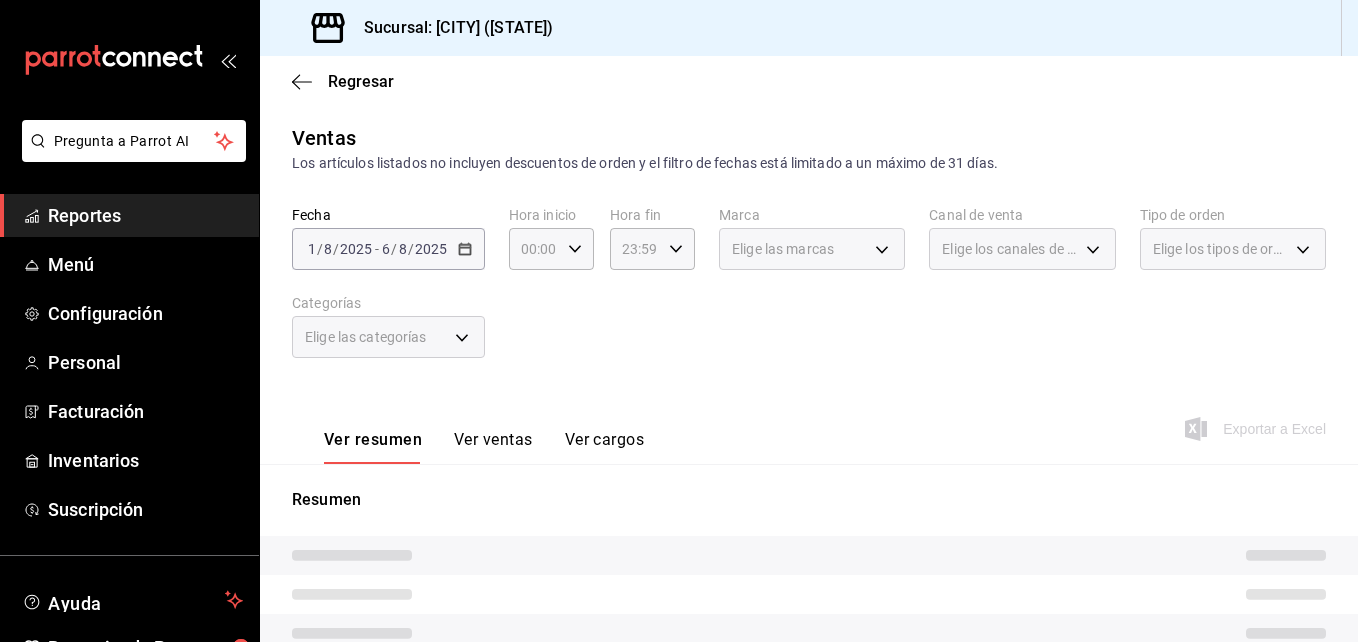 scroll, scrollTop: 331, scrollLeft: 0, axis: vertical 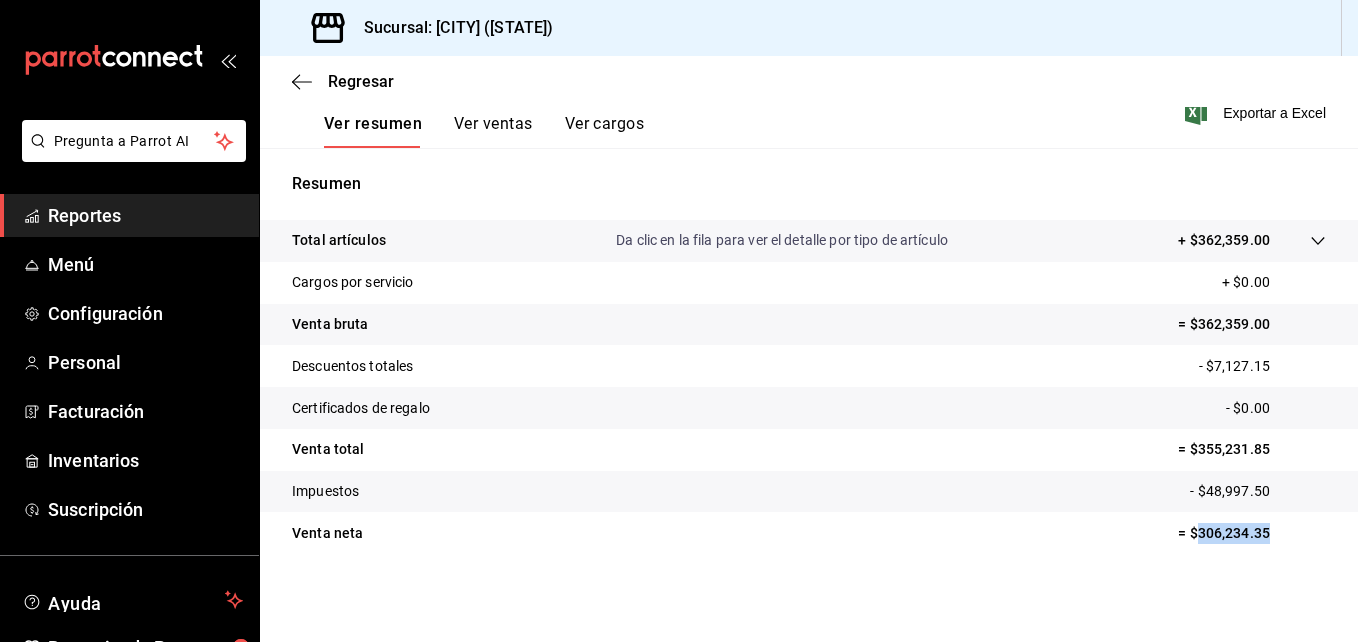 drag, startPoint x: 1185, startPoint y: 532, endPoint x: 1265, endPoint y: 548, distance: 81.58431 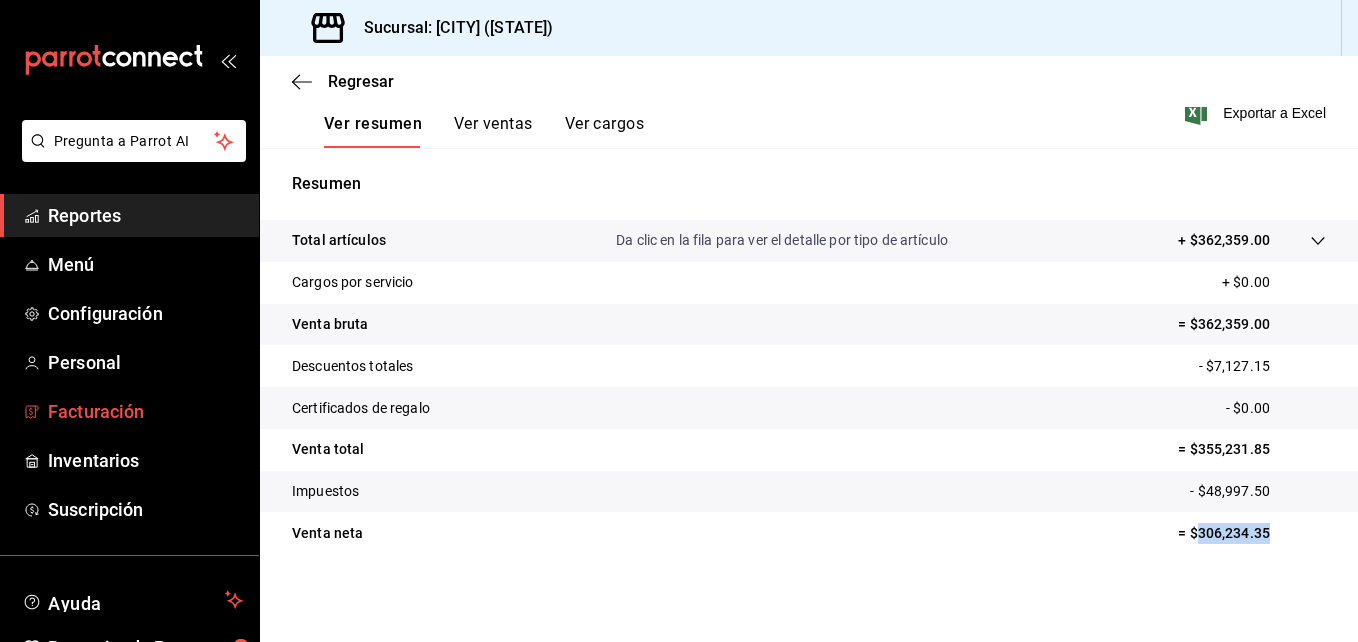 click on "Facturación" at bounding box center (129, 411) 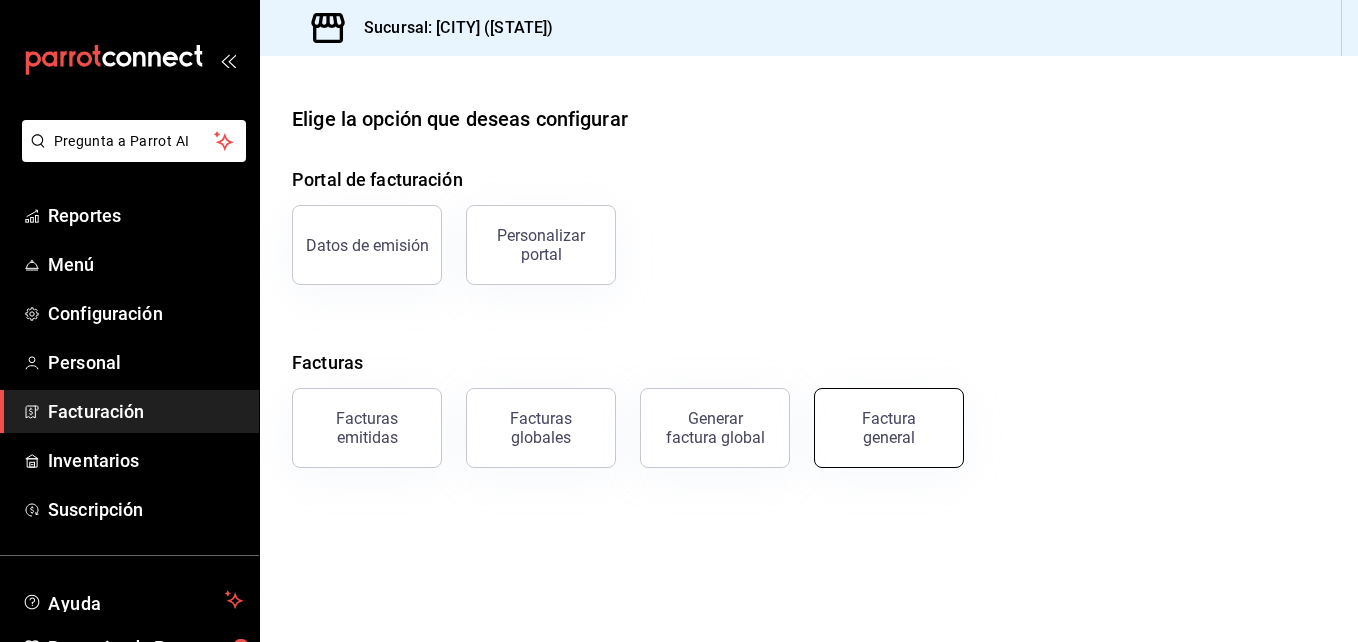 click on "Factura general" at bounding box center (889, 428) 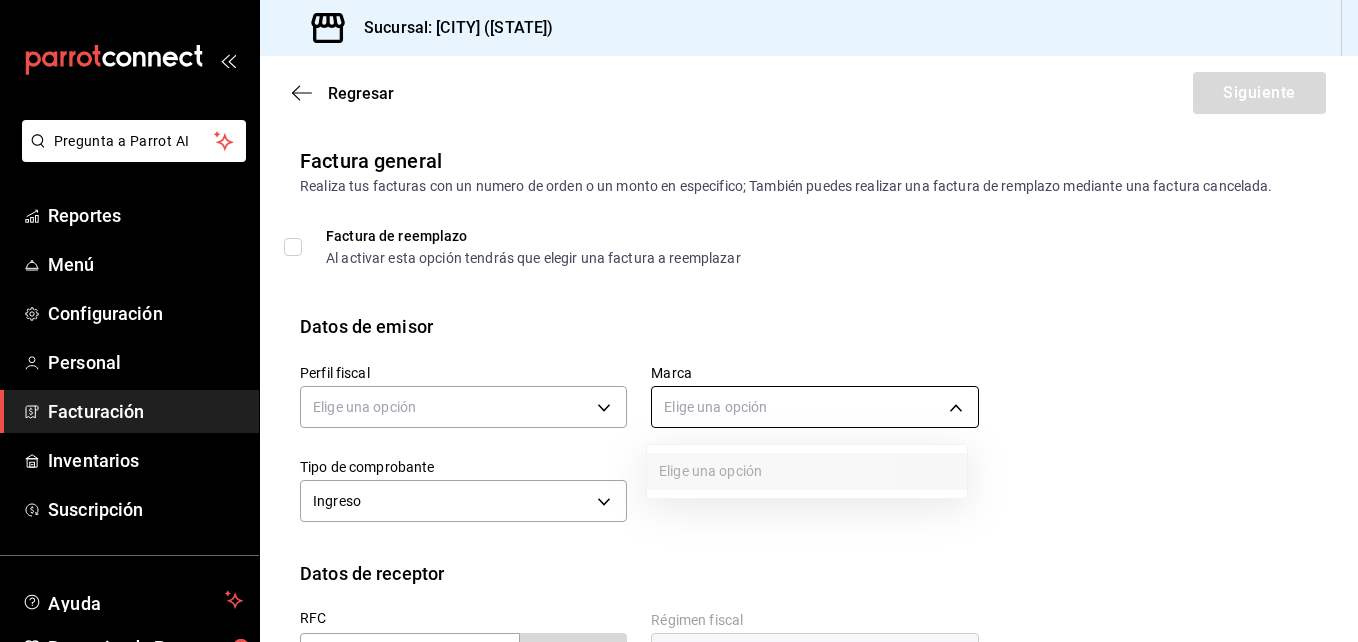 click on "Pregunta a Parrot AI Reportes   Menú   Configuración   Personal   Facturación   Inventarios   Suscripción   Ayuda Recomienda Parrot   [FIRST] [LAST]   Sugerir nueva función   ([PHONE])" at bounding box center (679, 321) 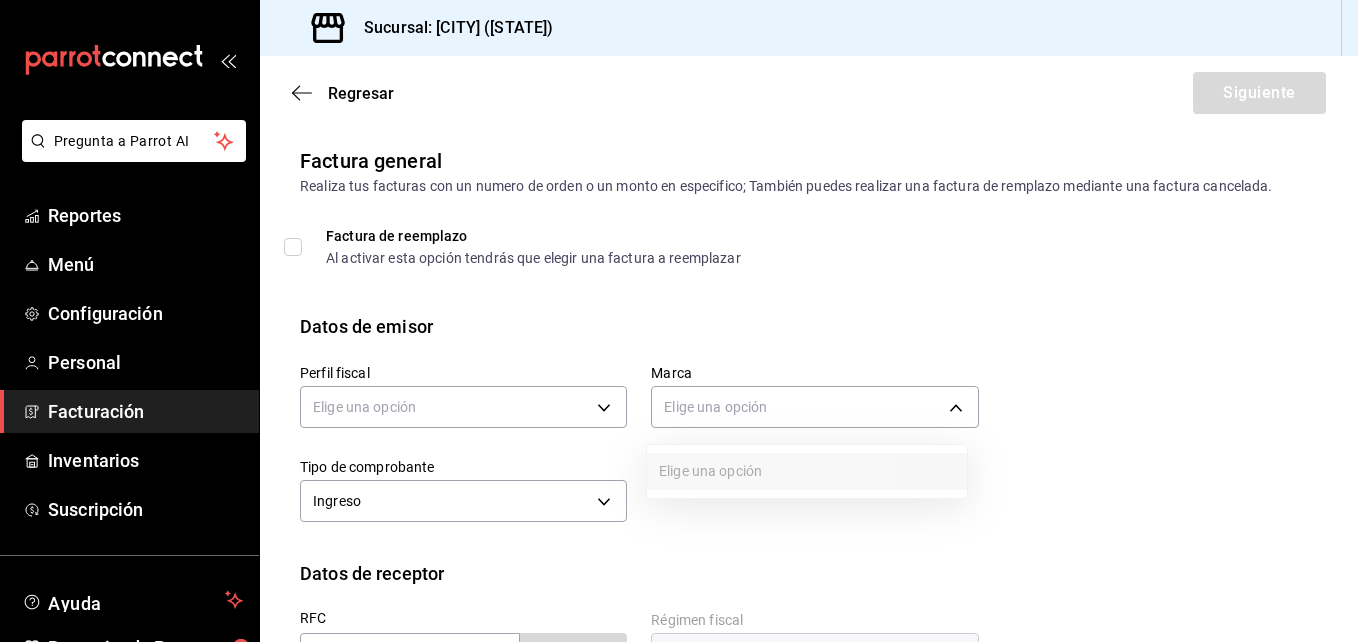 click at bounding box center [679, 321] 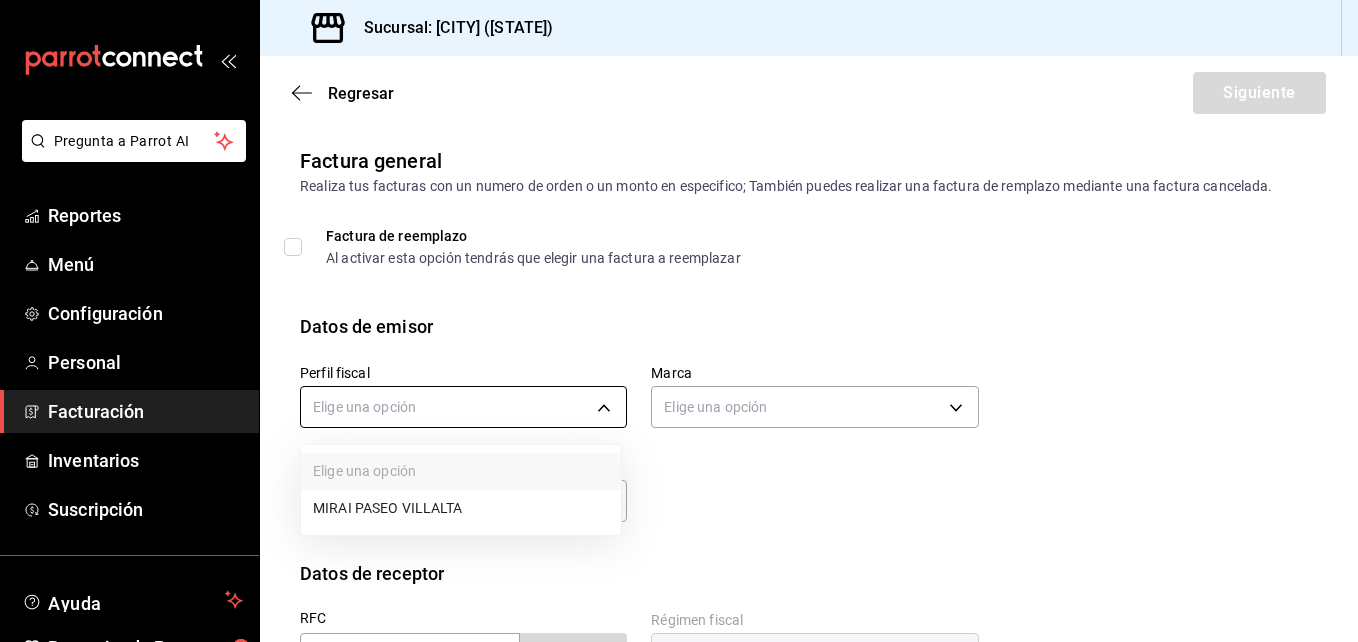 click on "Pregunta a Parrot AI Reportes   Menú   Configuración   Personal   Facturación   Inventarios   Suscripción   Ayuda Recomienda Parrot   [FIRST] [LAST]   Sugerir nueva función   ([PHONE])" at bounding box center [679, 321] 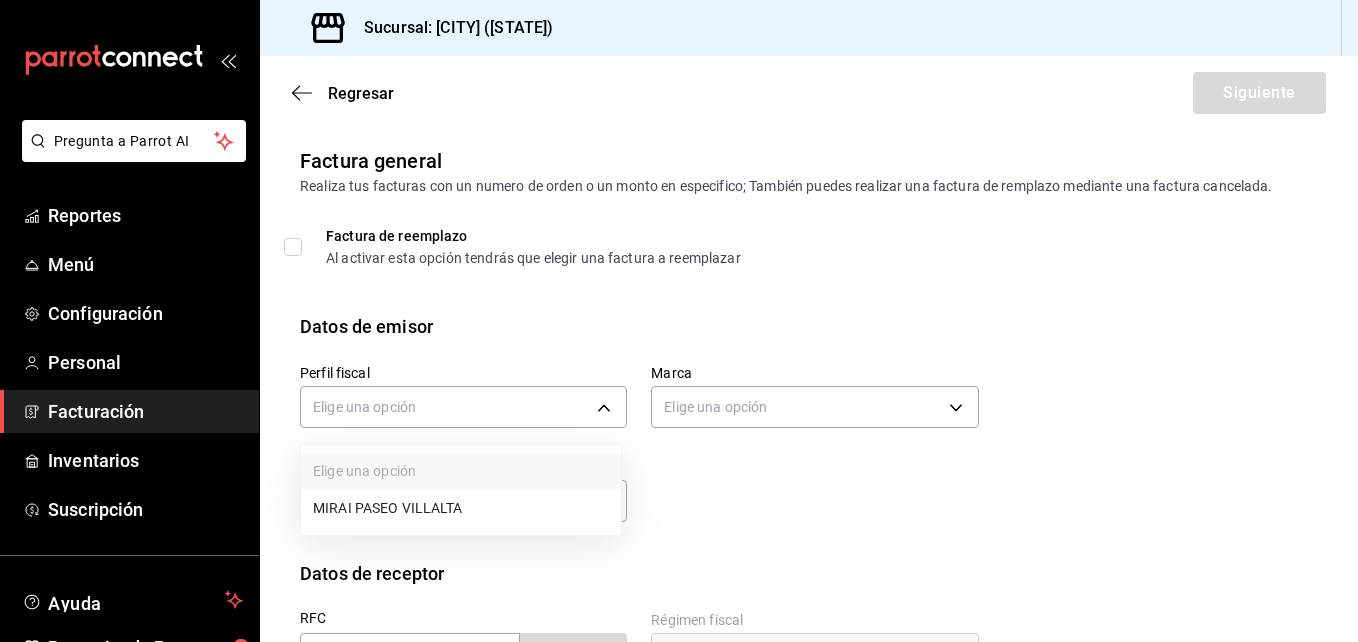 click on "MIRAI PASEO VILLALTA" at bounding box center (461, 508) 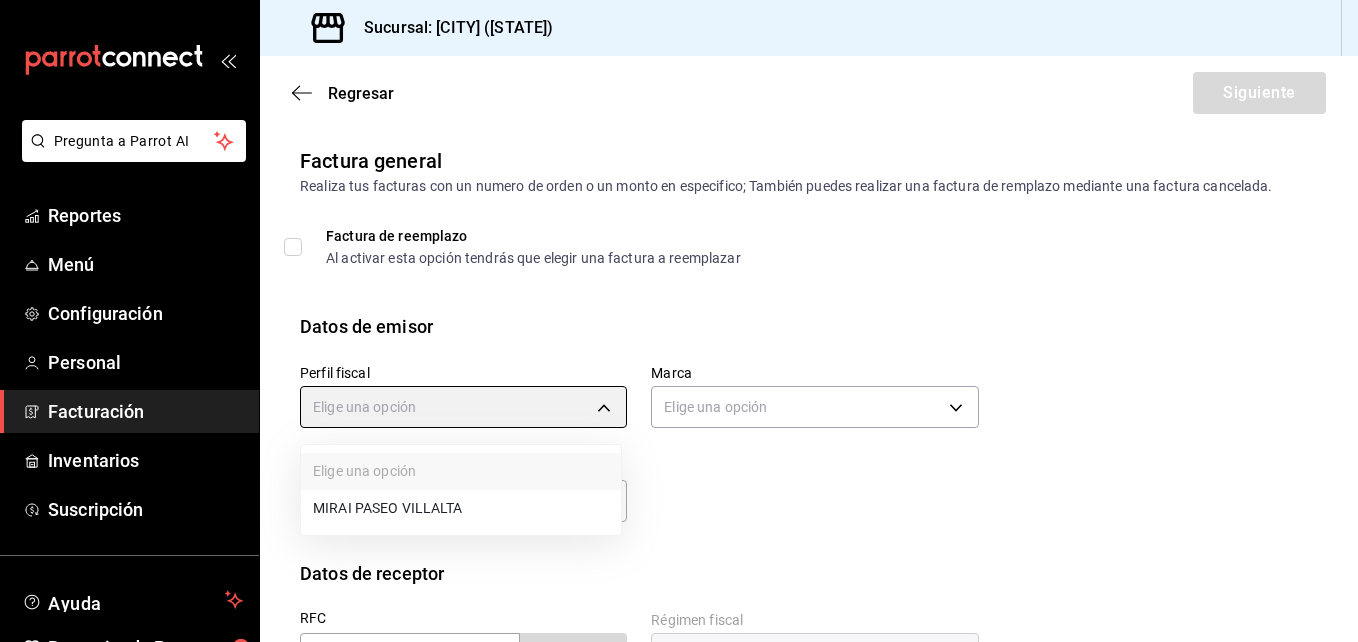 type on "3bacf688-7921-424d-b544-f38721bc93d8" 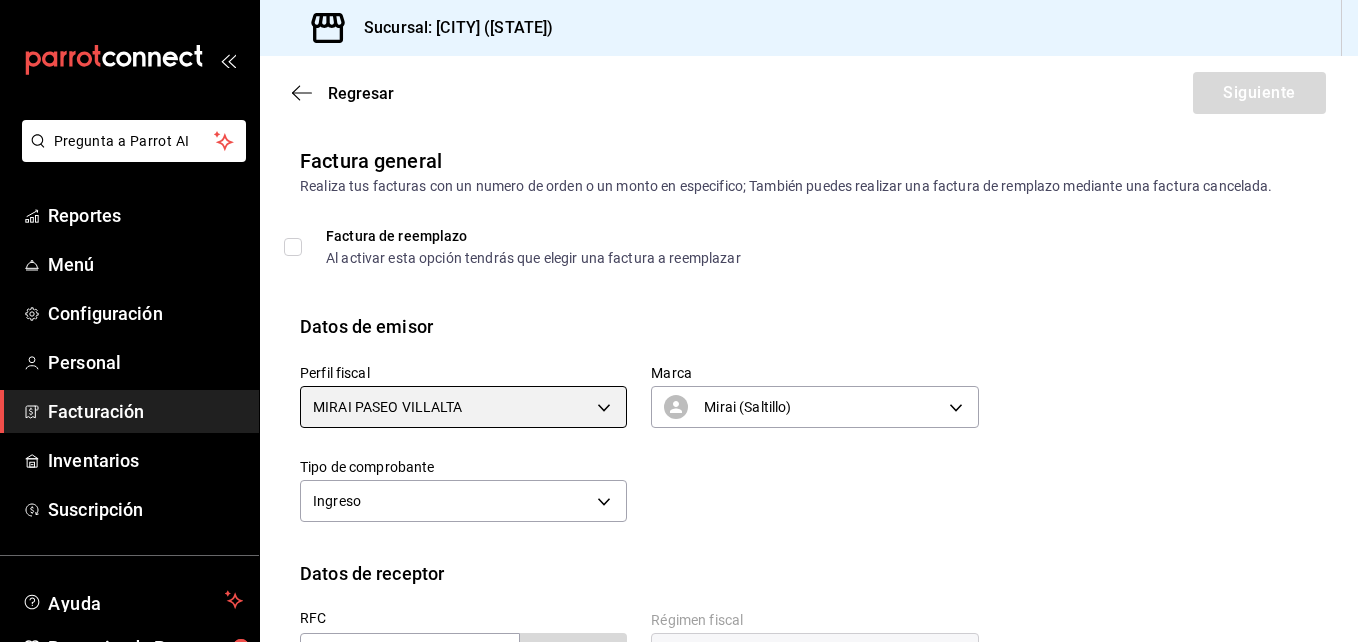 scroll, scrollTop: 315, scrollLeft: 0, axis: vertical 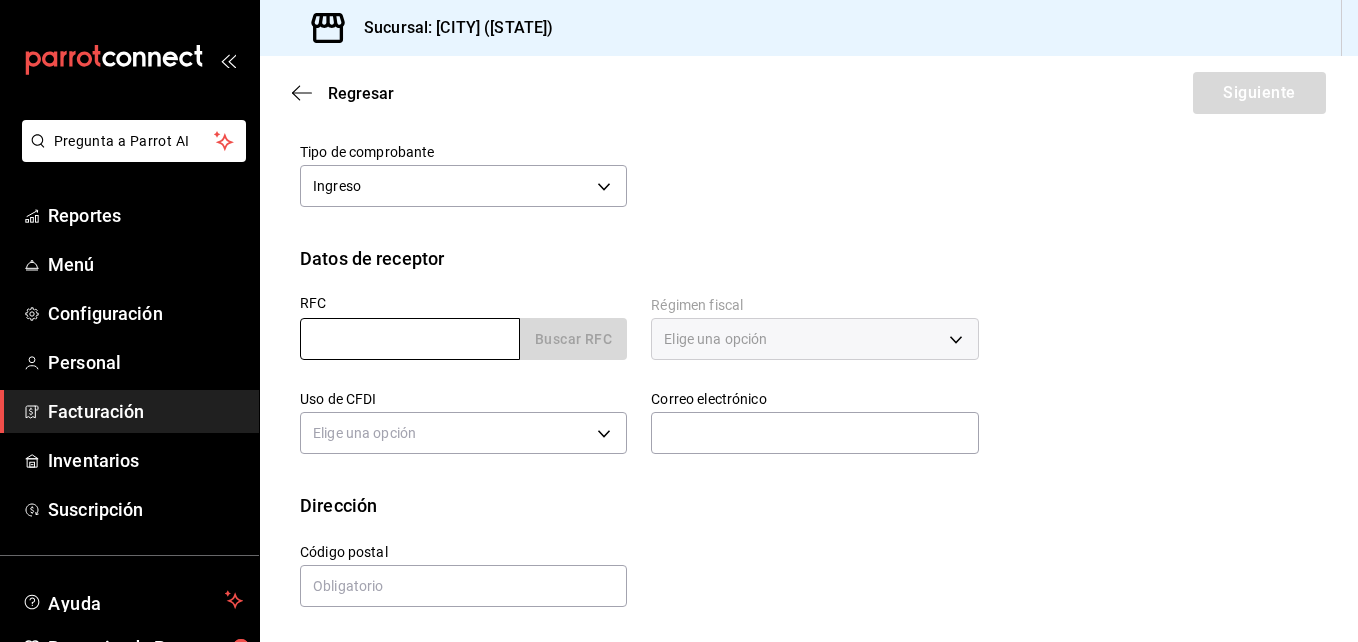 click at bounding box center (410, 339) 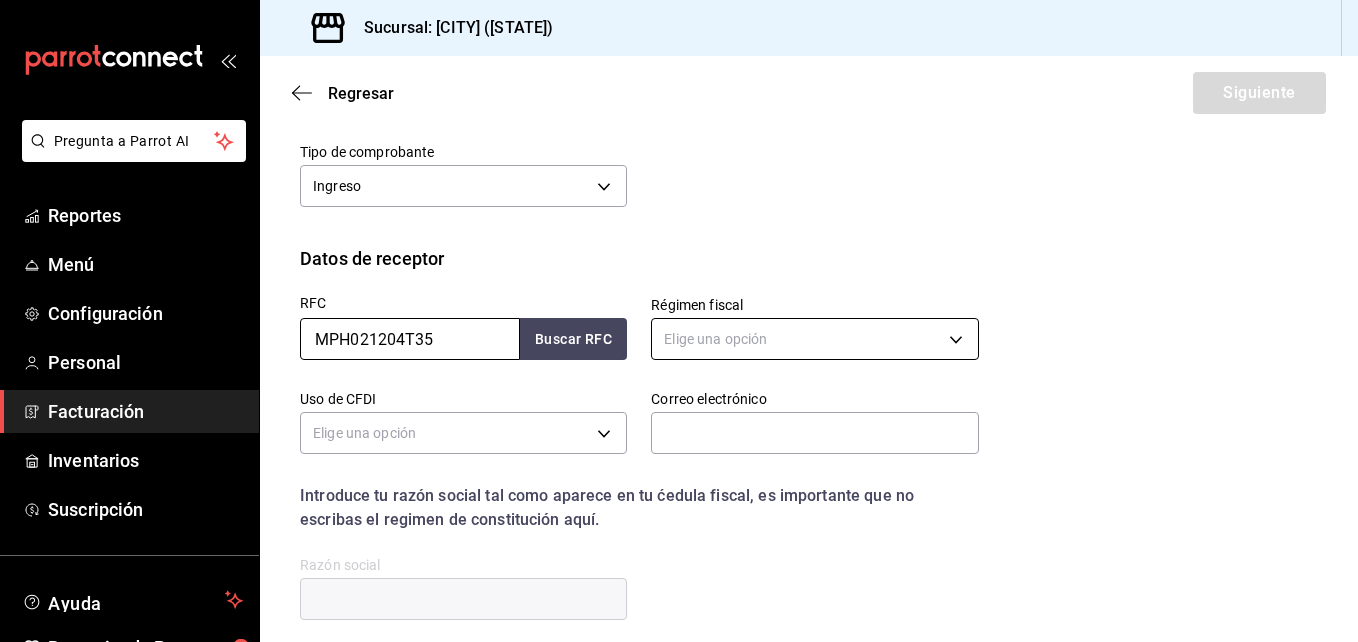 type on "MPH021204T35" 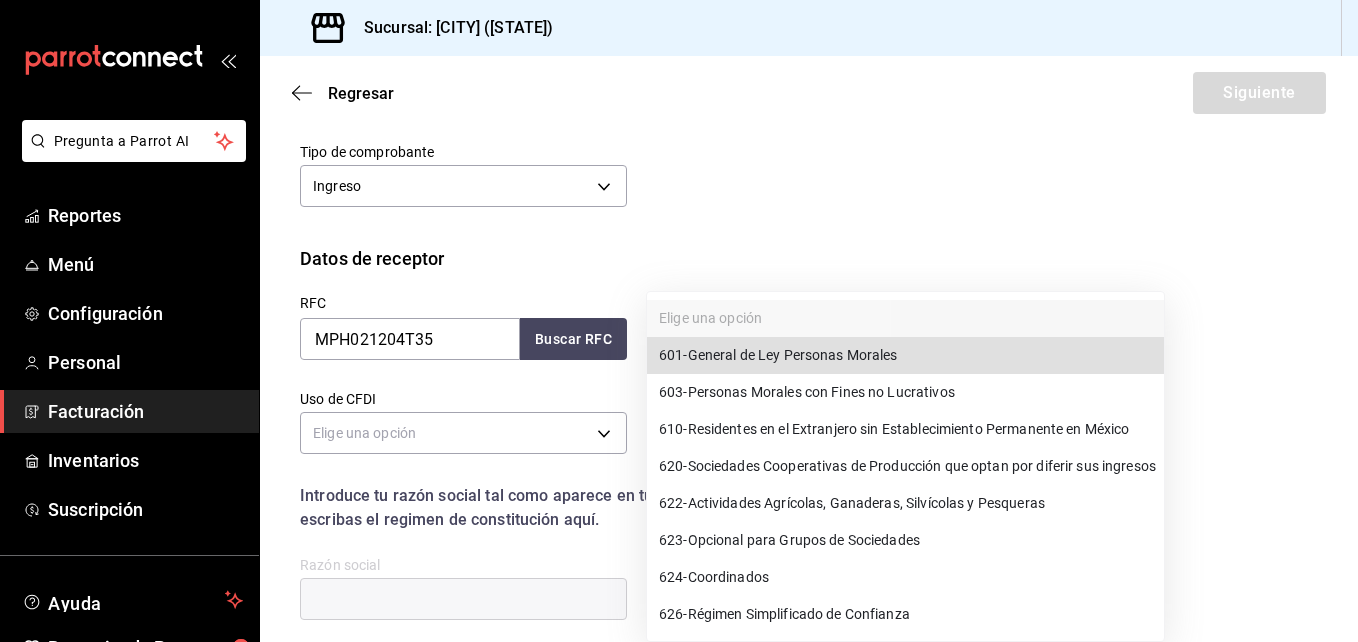 click on "Pregunta a Parrot AI Reportes   Menú   Configuración   Personal   Facturación   Inventarios   Suscripción   Ayuda Recomienda Parrot   [FIRST] [LAST]   Sugerir nueva función   Sucursal: [CITY] ([STATE]) Regresar Siguiente Factura general Realiza tus facturas con un numero de orden o un monto en especifico; También puedes realizar una factura de remplazo mediante una factura cancelada. Factura de reemplazo Al activar esta opción tendrás que elegir una factura a reemplazar Datos de emisor Perfil fiscal MIRAI PASEO VILLALTA 3bacf688-7921-424d-b544-f38721bc93d8 Marca Mirai (Saltillo) 183a807c-22b5-455a-989e-9c50dfc5d7ed Tipo de comprobante Ingreso I Datos de receptor RFC MPH021204T35 Buscar RFC Régimen fiscal Elige una opción Uso de CFDI Elige una opción Correo electrónico Introduce tu razón social tal como aparece en tu ćedula fiscal, es importante que no escribas el regimen de constitución aquí. company Razón social Dirección Calle # exterior # interior Código postal Estado" at bounding box center (679, 321) 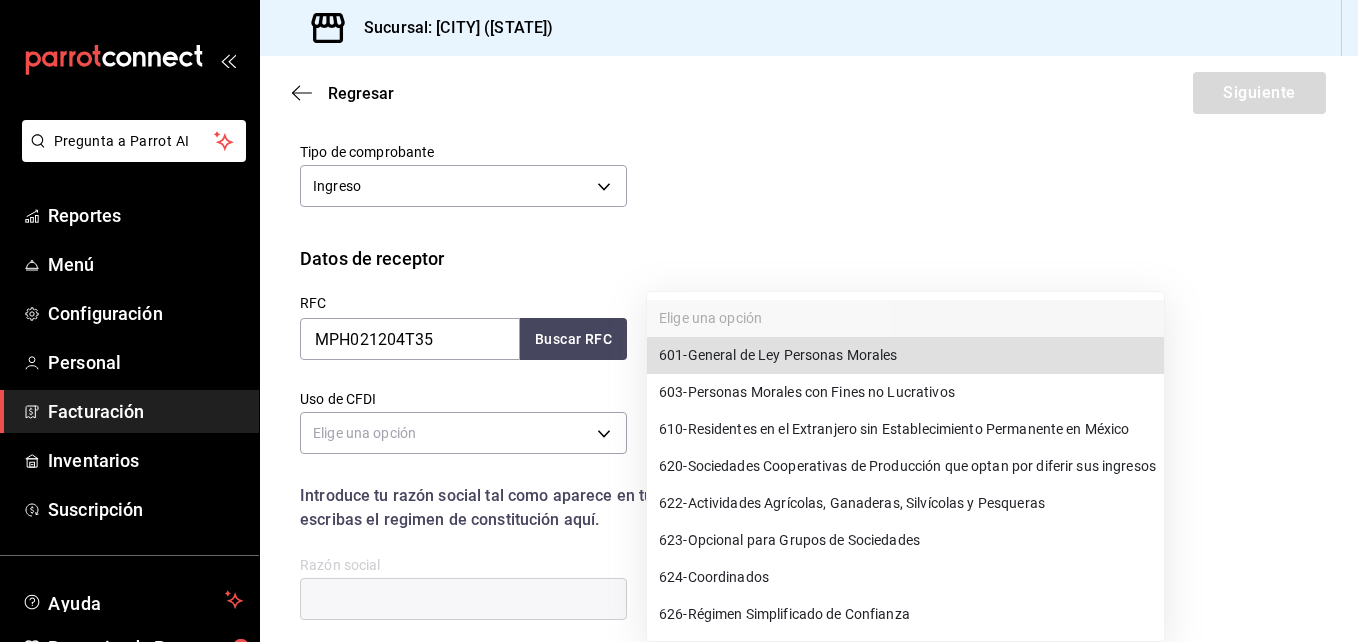 click on "601  -  General de Ley Personas Morales" at bounding box center [778, 355] 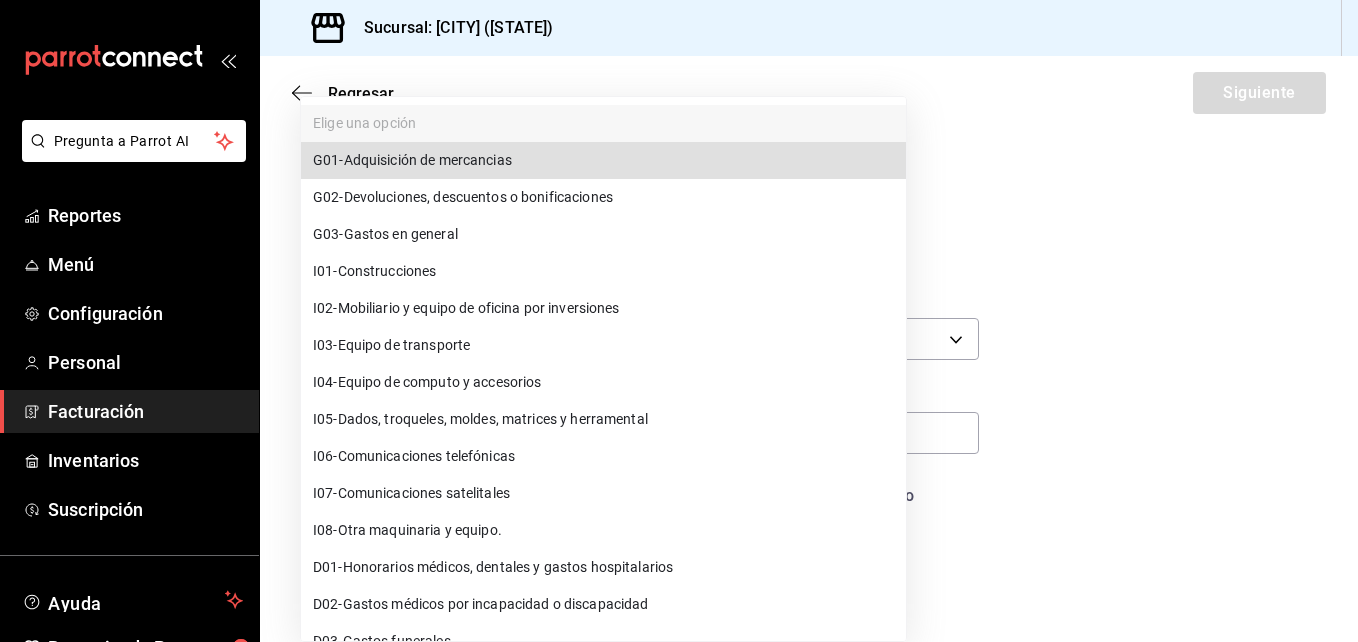 click on "Pregunta a Parrot AI Reportes   Menú   Configuración   Personal   Facturación   Inventarios   Suscripción   Ayuda Recomienda Parrot   [FIRST] [LAST]   Sugerir nueva función   Sucursal: [CITY] ([STATE]) Regresar Siguiente Factura general Realiza tus facturas con un numero de orden o un monto en especifico; También puedes realizar una factura de remplazo mediante una factura cancelada. Factura de reemplazo Al activar esta opción tendrás que elegir una factura a reemplazar Datos de emisor Perfil fiscal MIRAI PASEO VILLALTA 3bacf688-7921-424d-b544-f38721bc93d8 Marca Mirai (Saltillo) 183a807c-22b5-455a-989e-9c50dfc5d7ed Tipo de comprobante Ingreso I Datos de receptor RFC MPH021204T35 Buscar RFC Régimen fiscal 601  -  General de Ley Personas Morales 601 Uso de CFDI Elige una opción Correo electrónico Introduce tu razón social tal como aparece en tu ćedula fiscal, es importante que no escribas el regimen de constitución aquí. company Razón social Dirección Calle # exterior # interior Código postal Estado" at bounding box center [679, 321] 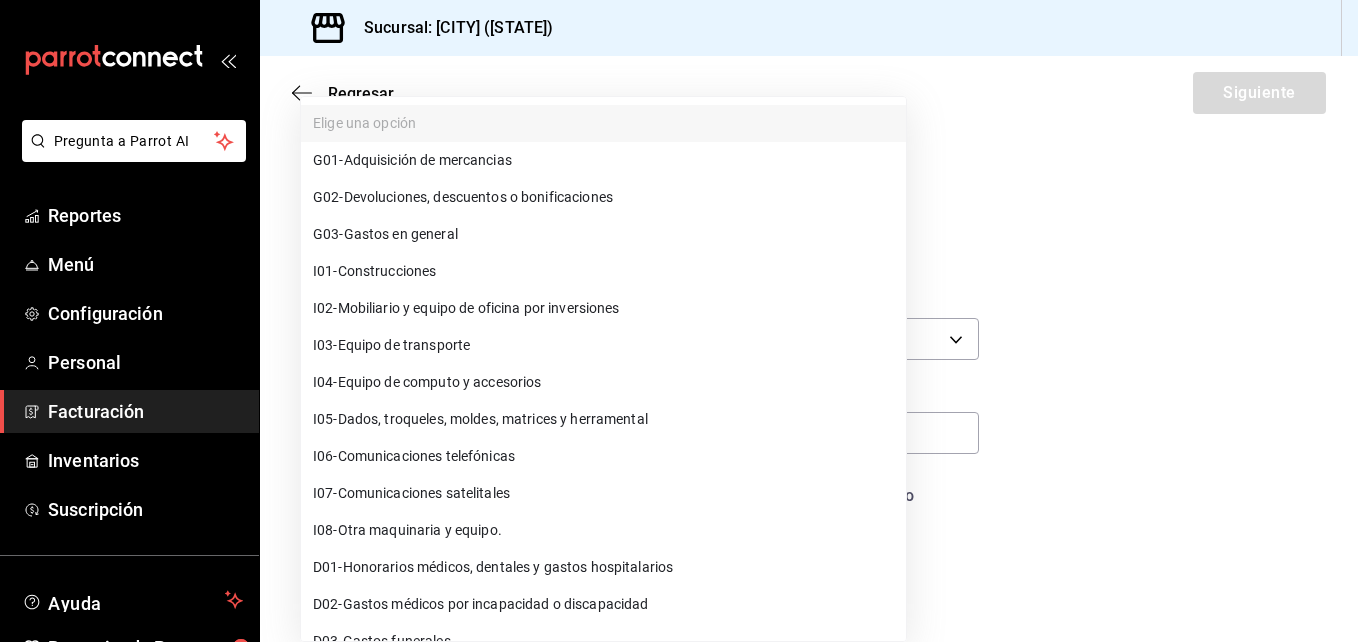 click on "G03  -  Gastos en general" at bounding box center [603, 234] 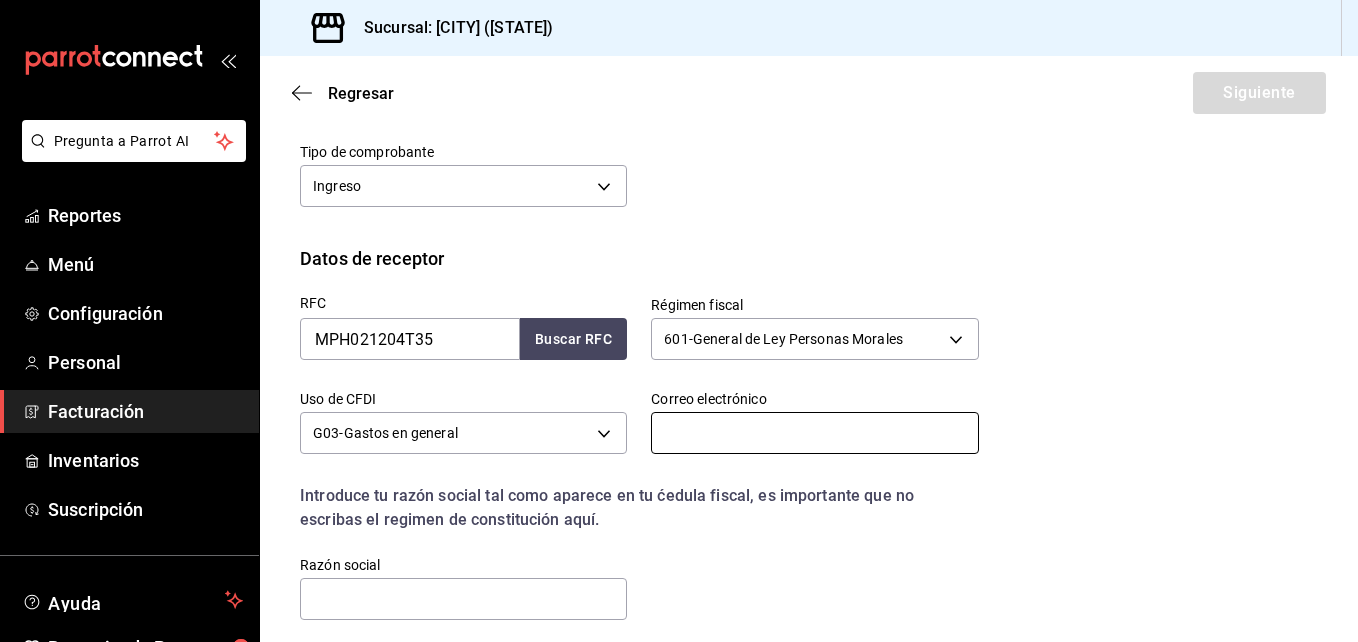click at bounding box center (814, 433) 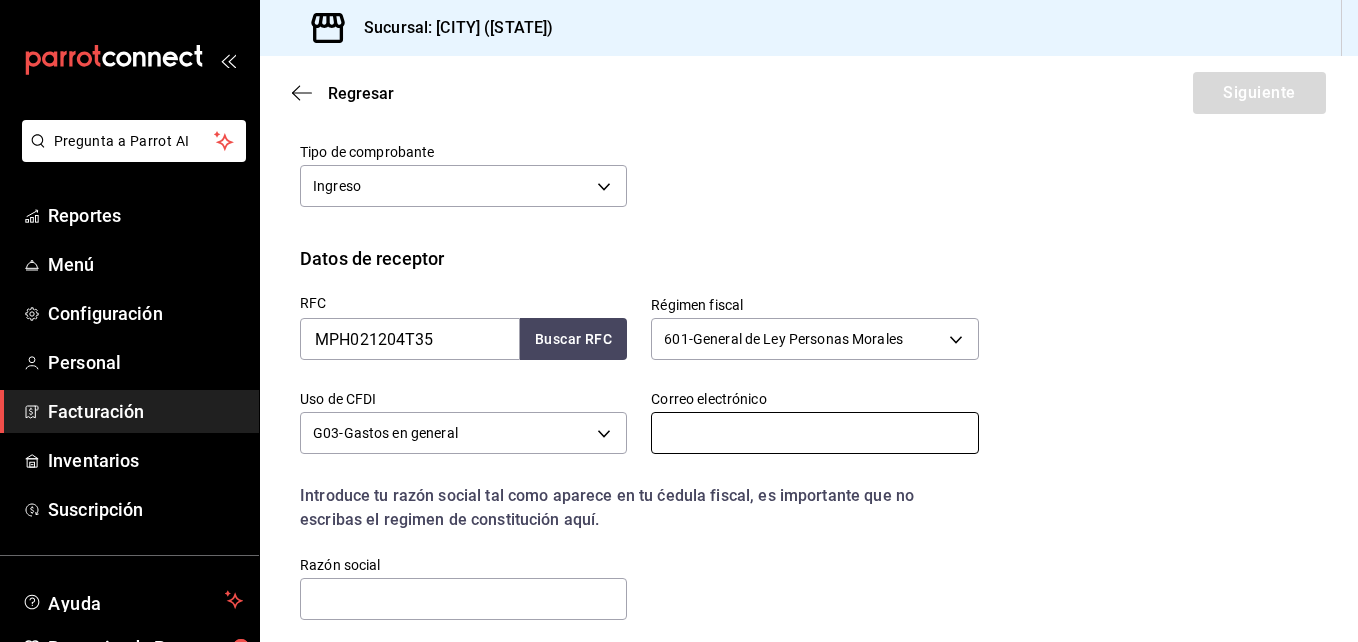 type on "[EMAIL]" 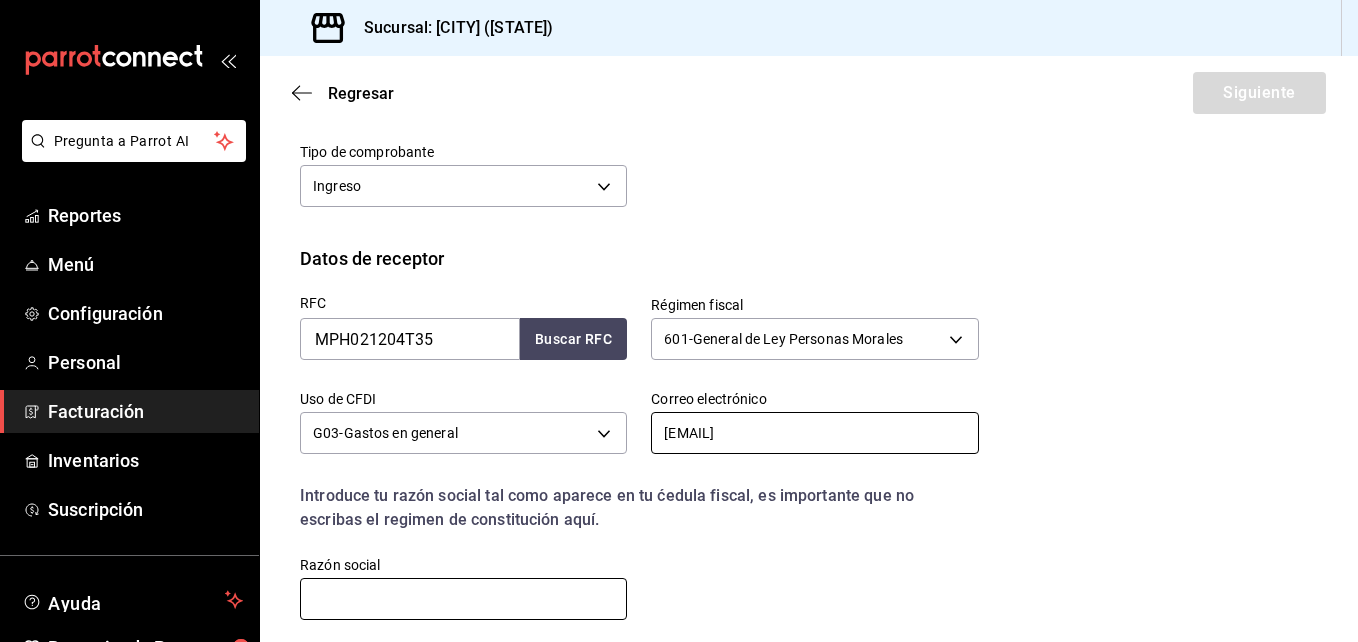 type on "MERZ PHARMA" 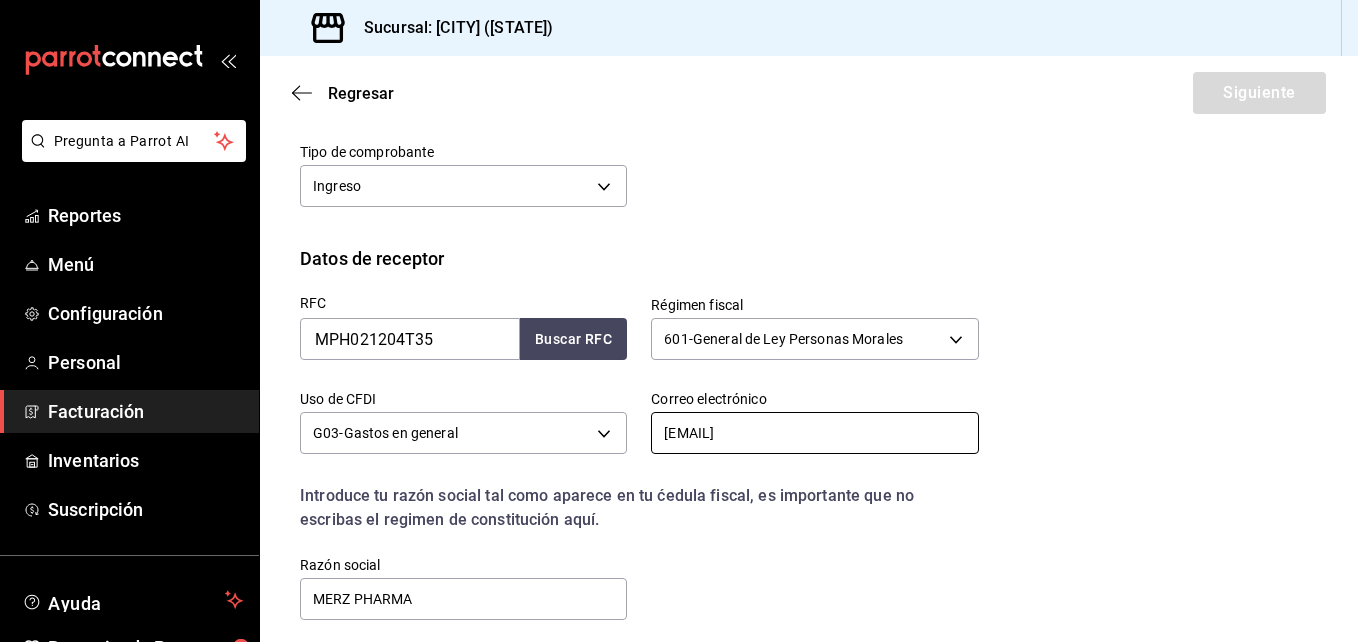 type on "01900" 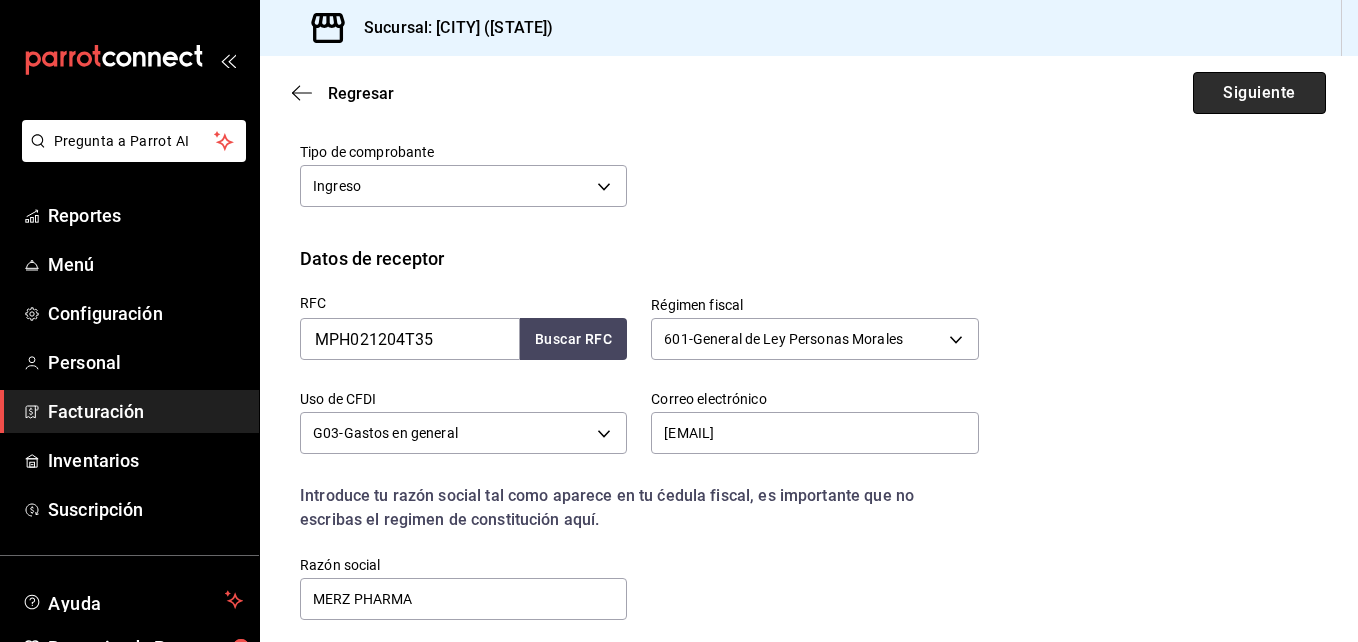 click on "Siguiente" at bounding box center (1259, 93) 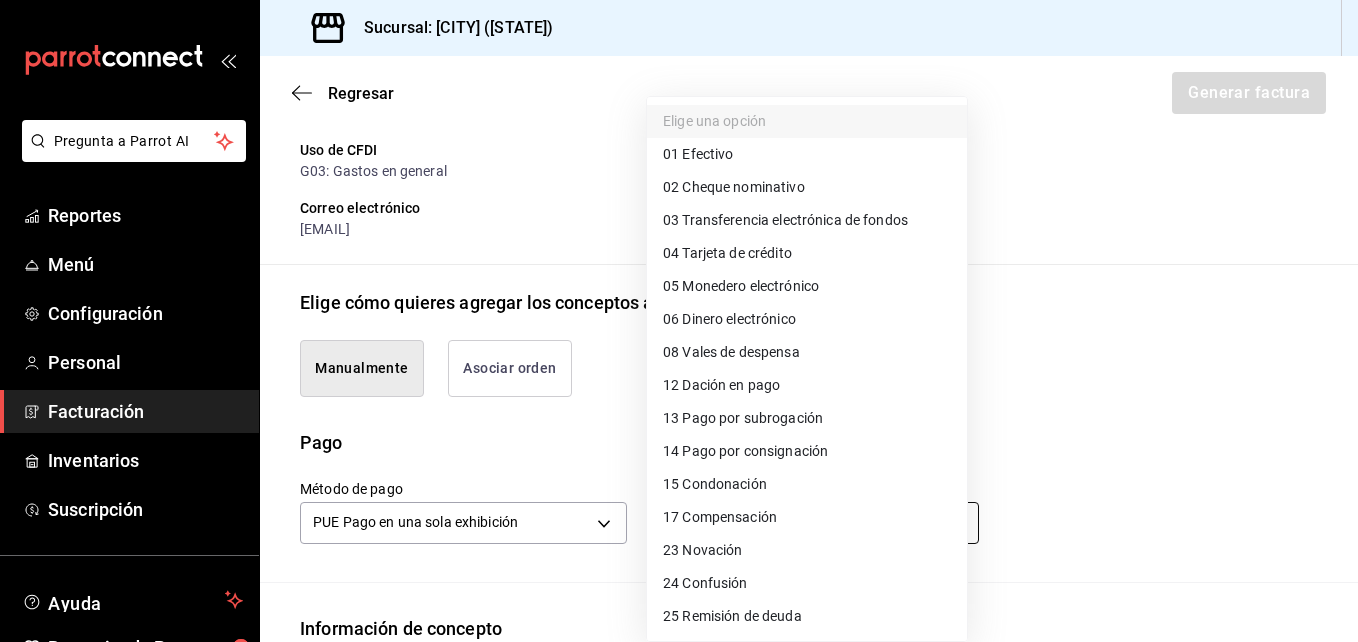 click on "Pregunta a Parrot AI Reportes   Menú   Configuración   Personal   Facturación   Inventarios   Suscripción   Ayuda Recomienda Parrot   [FIRST] [LAST]   Sugerir nueva función   Sucursal: [CITY] ([STATE]) Regresar Generar factura Emisor Perfil fiscal MIRAI PASEO VILLALTA Tipo de comprobante Ingreso Receptor Nombre / Razón social MERZ PHARMA RFC Receptor MPH021204T35 Régimen fiscal General de Ley Personas Morales Uso de CFDI G03: Gastos en general Correo electrónico [EMAIL] Elige cómo quieres agregar los conceptos a tu factura Manualmente Asociar orden Pago Método de pago PUE   Pago en una sola exhibición PUE Forma de pago Elige una opción Información de concepto Cantidad ​ Precio total ​ Impuestos Elige una opción Clave de Producto de Servicio 90101500 - Establecimientos para comer y beber ​ Unidad E48 - Unidad de Servicio ​ Descripción Agregar IVA Total $0.00 IEPS Total $0.00 Subtotal $0.00 Total $0.00 Orden Cantidad Clave Unidad Monto Impuesto Subtotal Total Reportes" at bounding box center (679, 321) 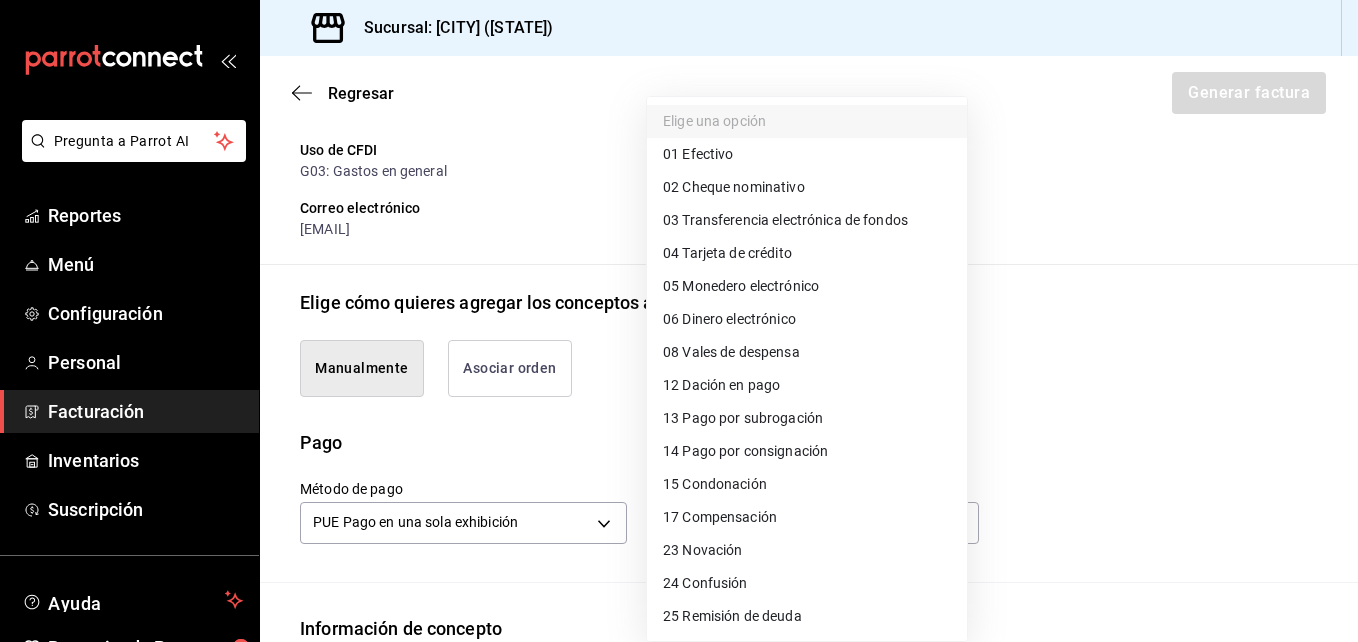 click on "04   Tarjeta de crédito" at bounding box center [727, 253] 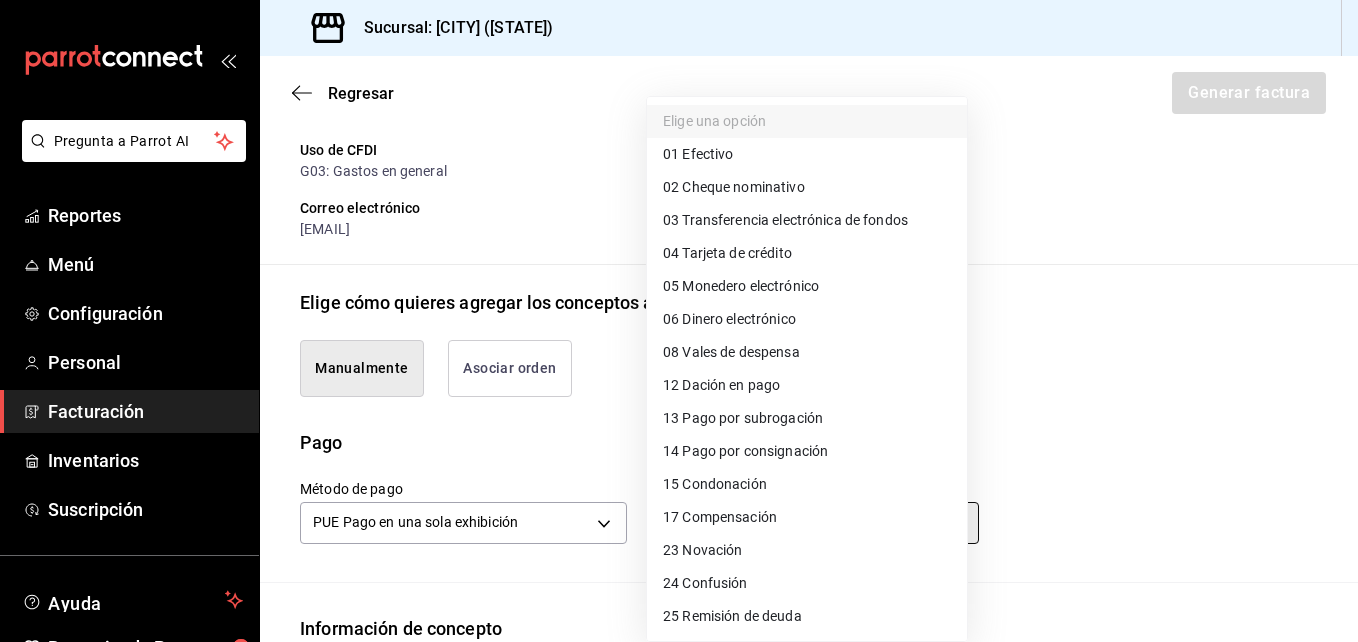 type on "04" 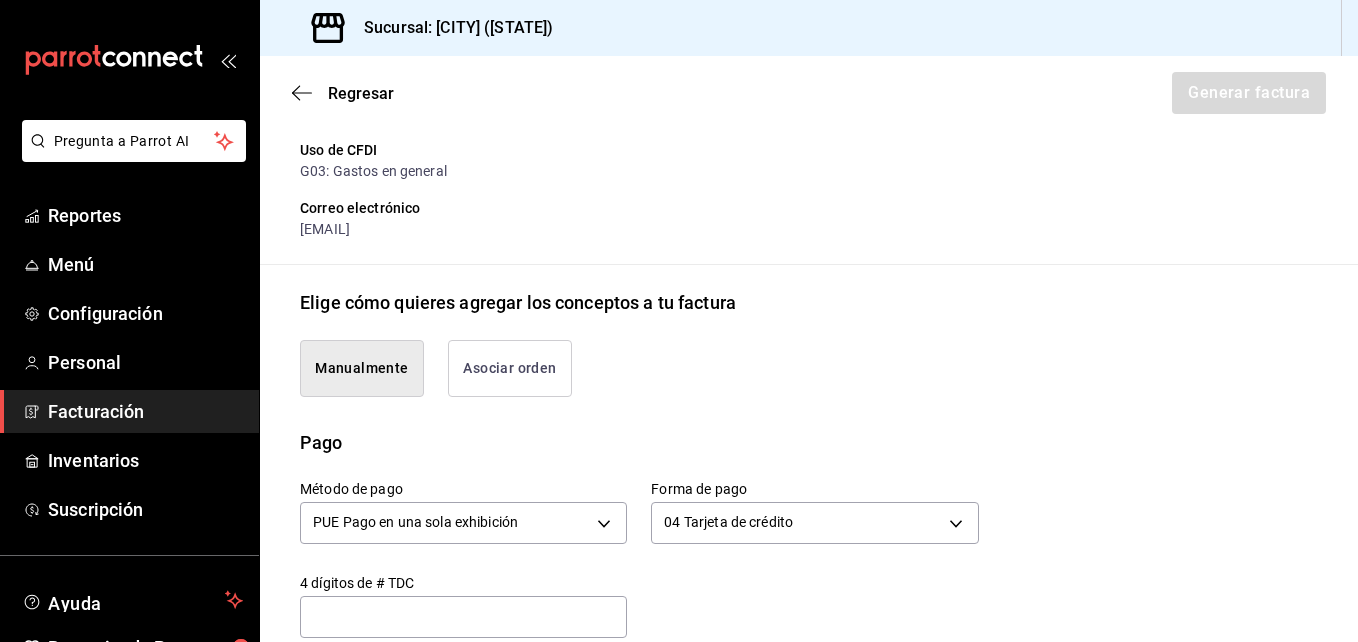 click at bounding box center [463, 617] 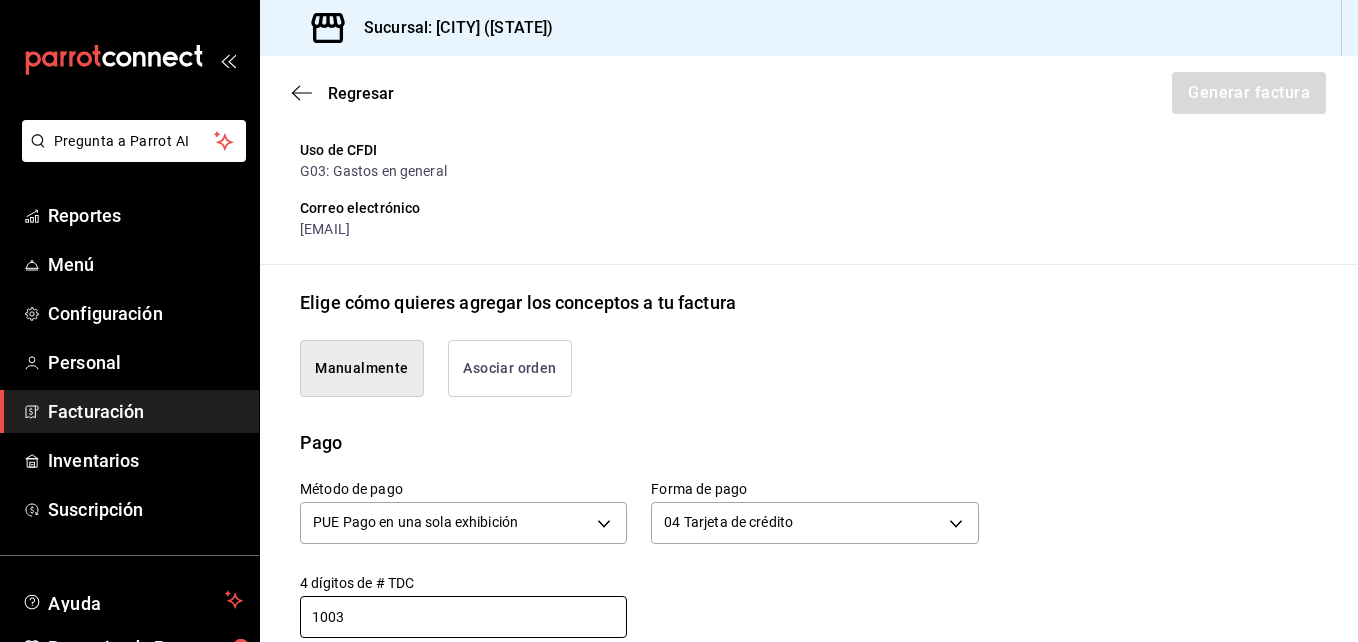 scroll, scrollTop: 827, scrollLeft: 0, axis: vertical 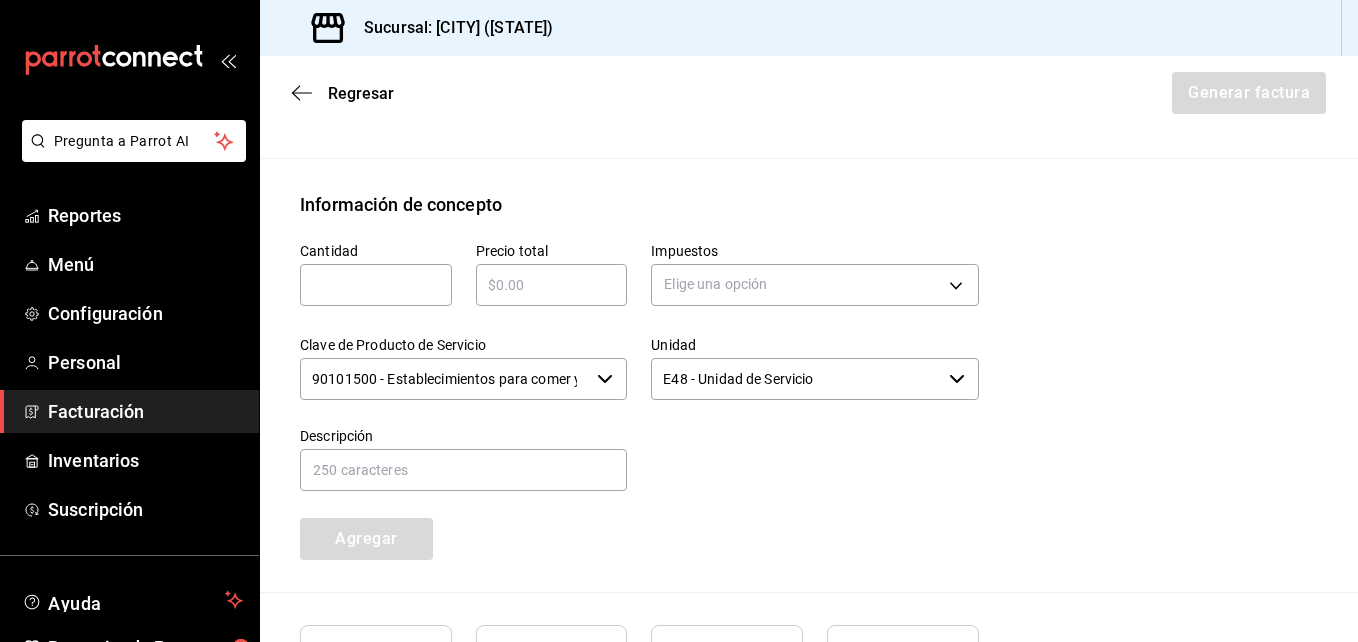 type on "1003" 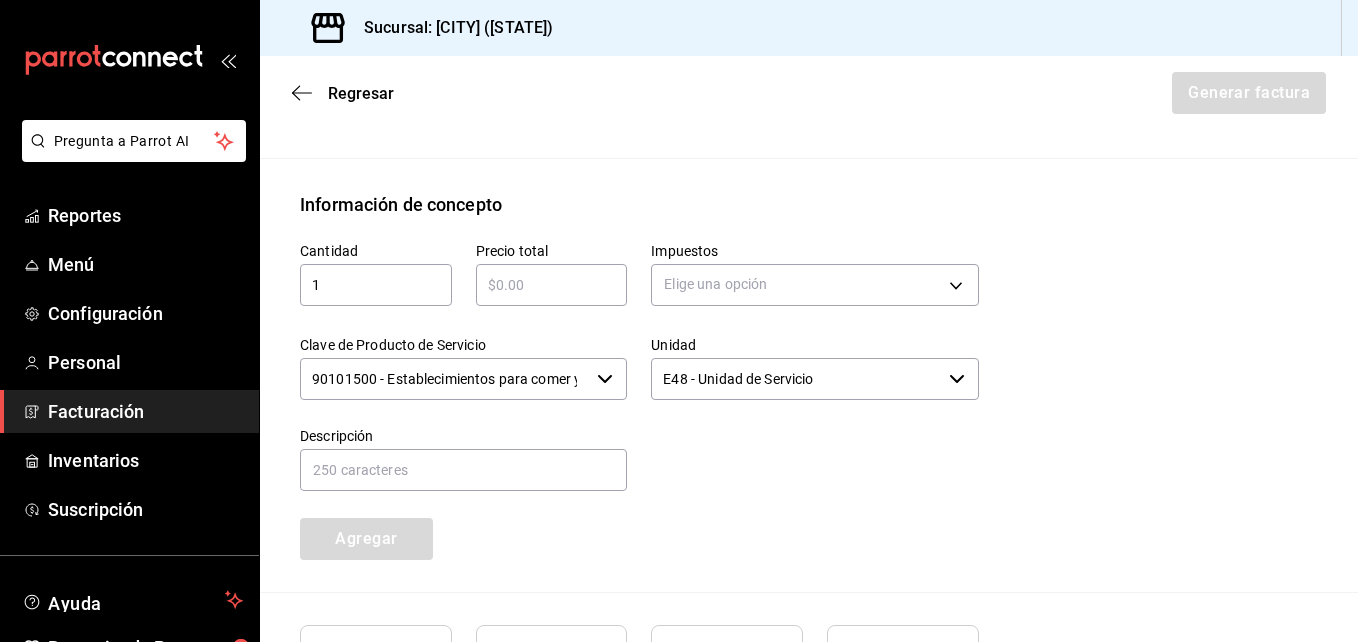 click at bounding box center [552, 285] 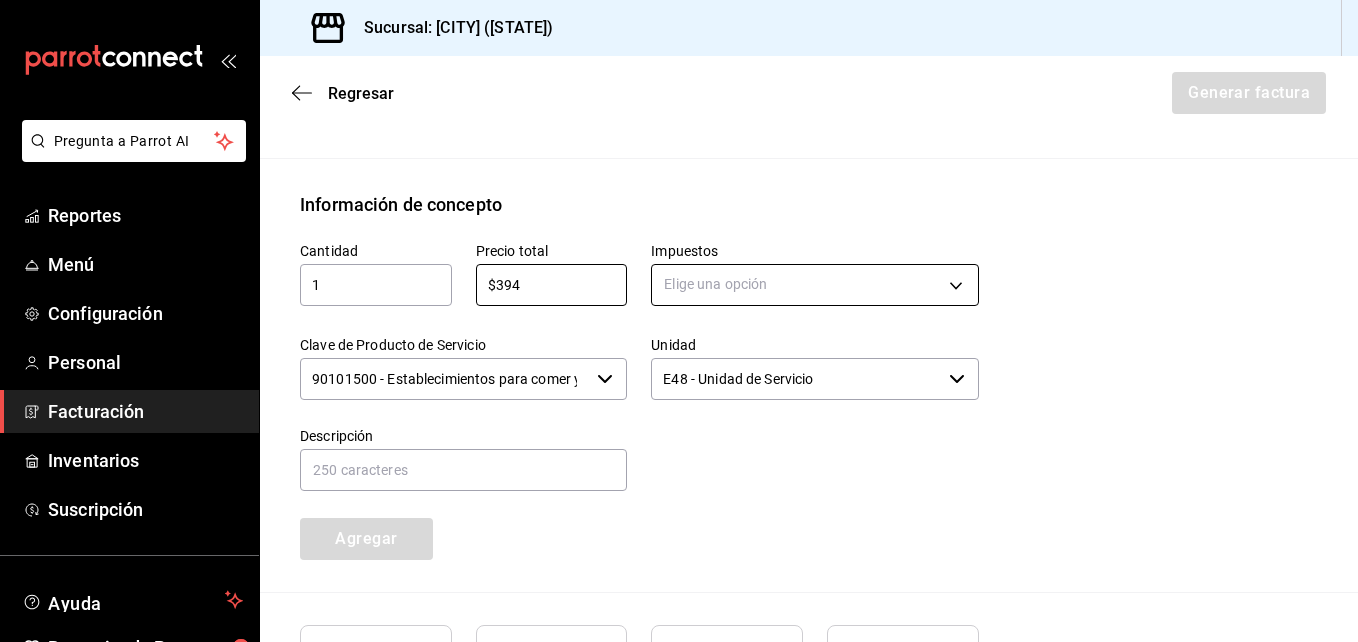 type on "$394" 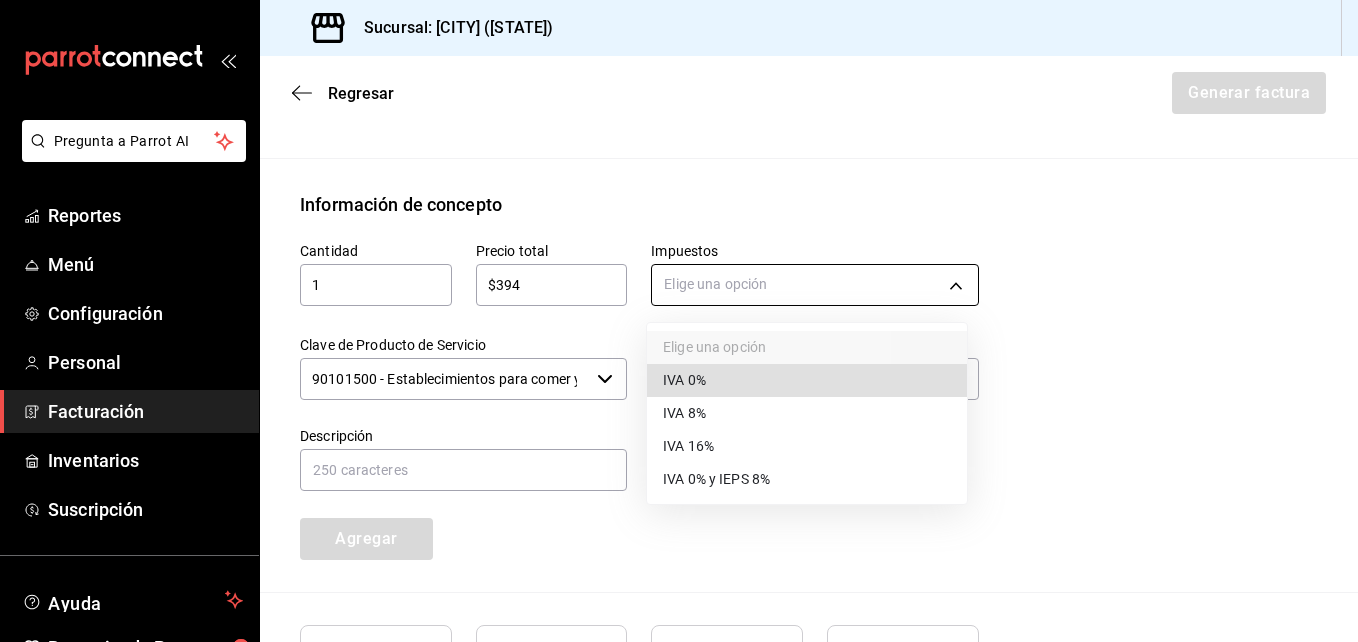 click on "Pregunta a Parrot AI Reportes   Menú   Configuración   Personal   Facturación   Inventarios   Suscripción   Ayuda Recomienda Parrot   [FIRST] [LAST]   Sugerir nueva función   Sucursal: [CITY] ([STATE]) Regresar Generar factura Emisor Perfil fiscal MIRAI PASEO VILLALTA Tipo de comprobante Ingreso Receptor Nombre / Razón social MERZ PHARMA RFC Receptor MPH021204T35 Régimen fiscal General de Ley Personas Morales Uso de CFDI G03: Gastos en general Correo electrónico [EMAIL] Elige cómo quieres agregar los conceptos a tu factura Manualmente Asociar orden Pago Método de pago PUE   Pago en una sola exhibición PUE Forma de pago 04   Tarjeta de crédito 04 4 dígitos de # TDC 1003 ​ Información de concepto Cantidad 1 ​ Precio total $394 ​ Impuestos Elige una opción Clave de Producto de Servicio 90101500 - Establecimientos para comer y beber ​ Unidad E48 - Unidad de Servicio ​ Descripción Agregar IVA Total $0.00 IEPS Total $0.00 Subtotal $0.00 Total $0.00 Orden Cantidad Clave" at bounding box center (679, 321) 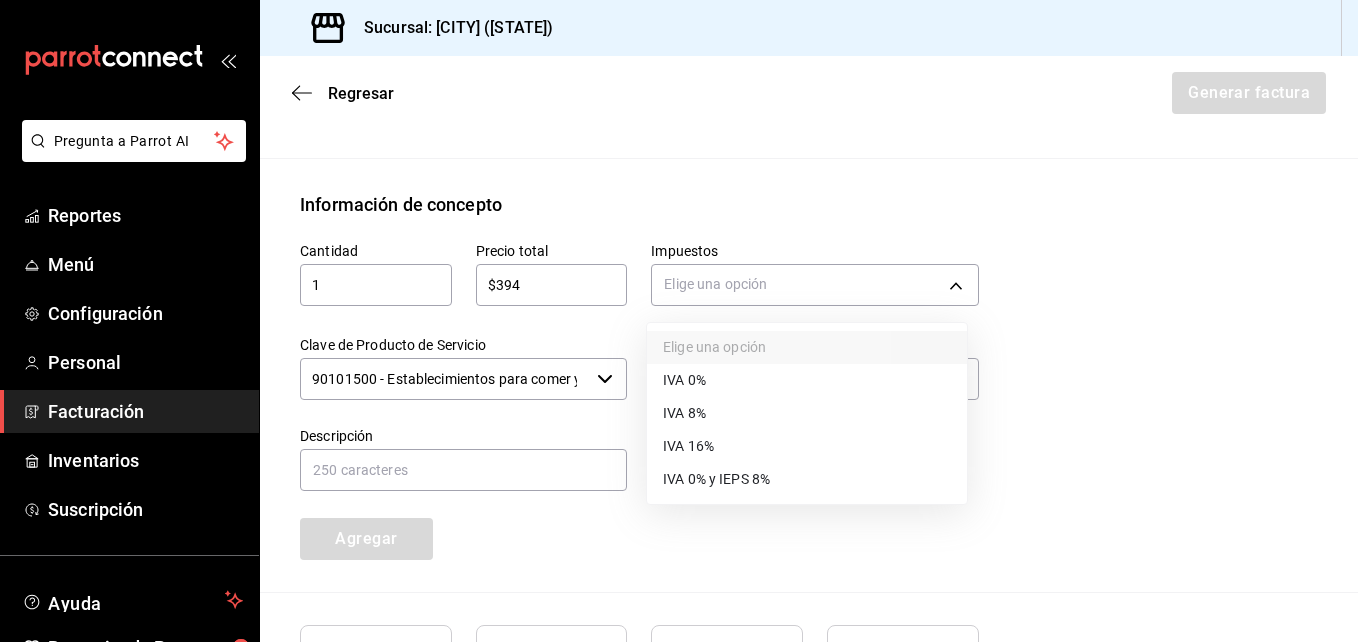click on "IVA 16%" at bounding box center (807, 446) 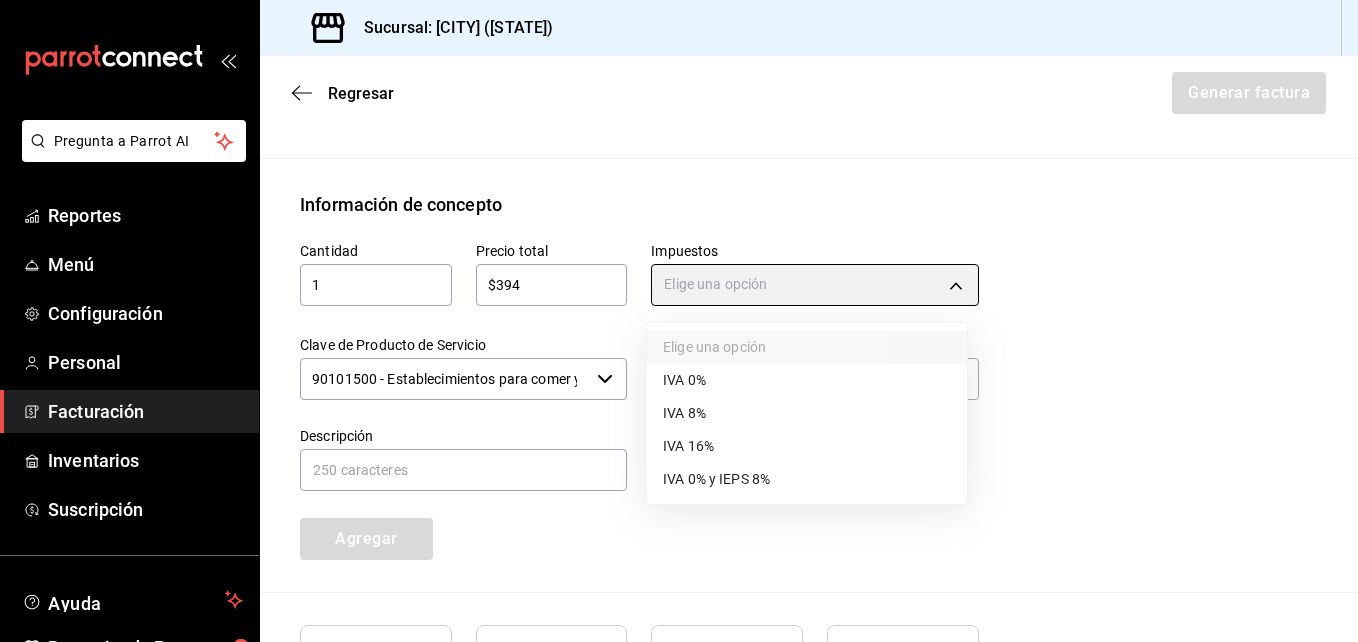 type on "IVA_16" 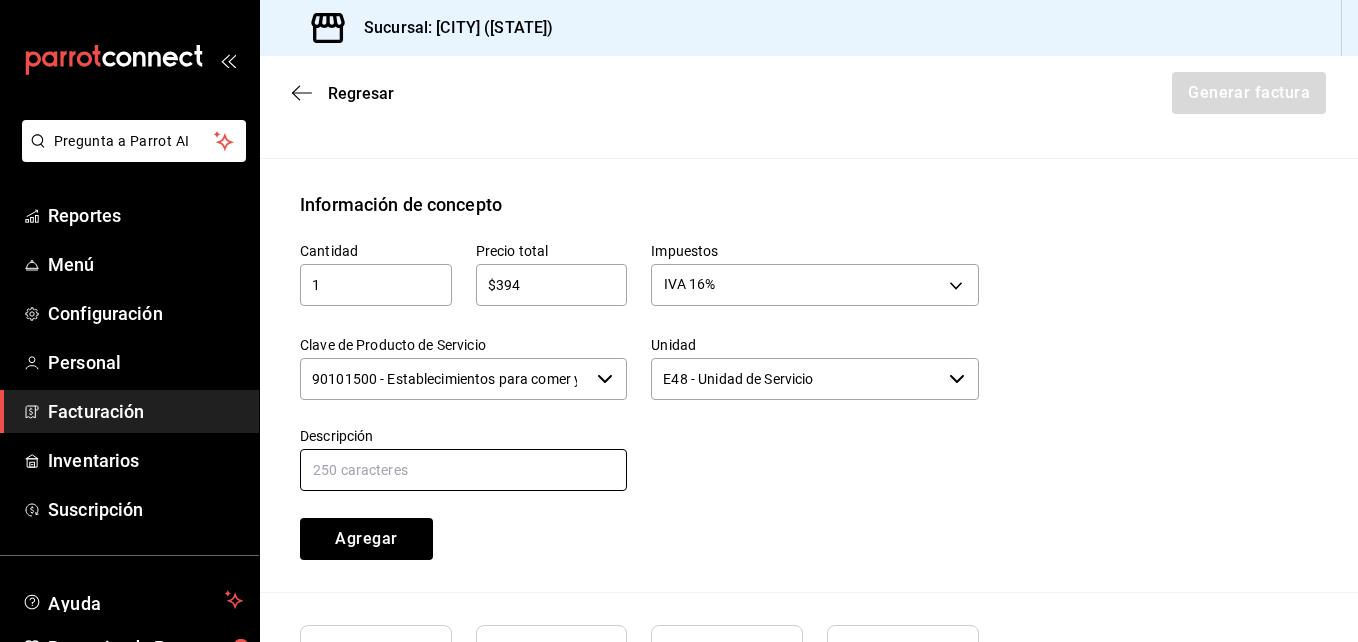 click at bounding box center [463, 470] 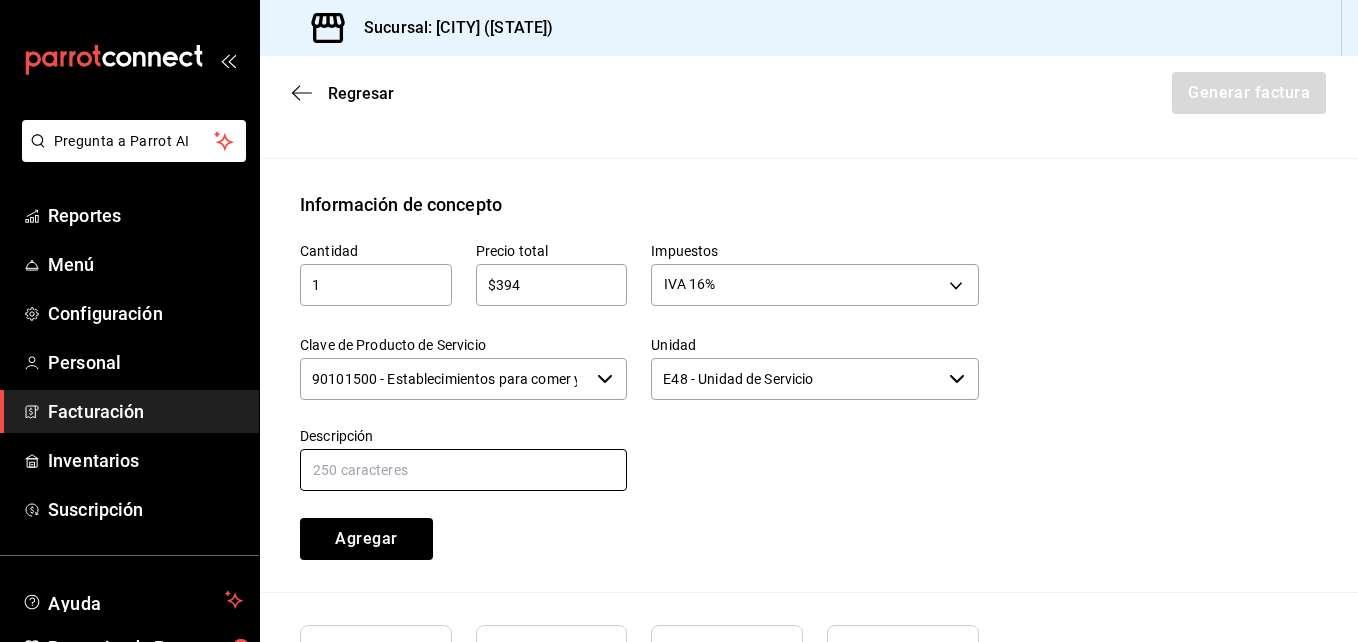 type on "CONSUMO" 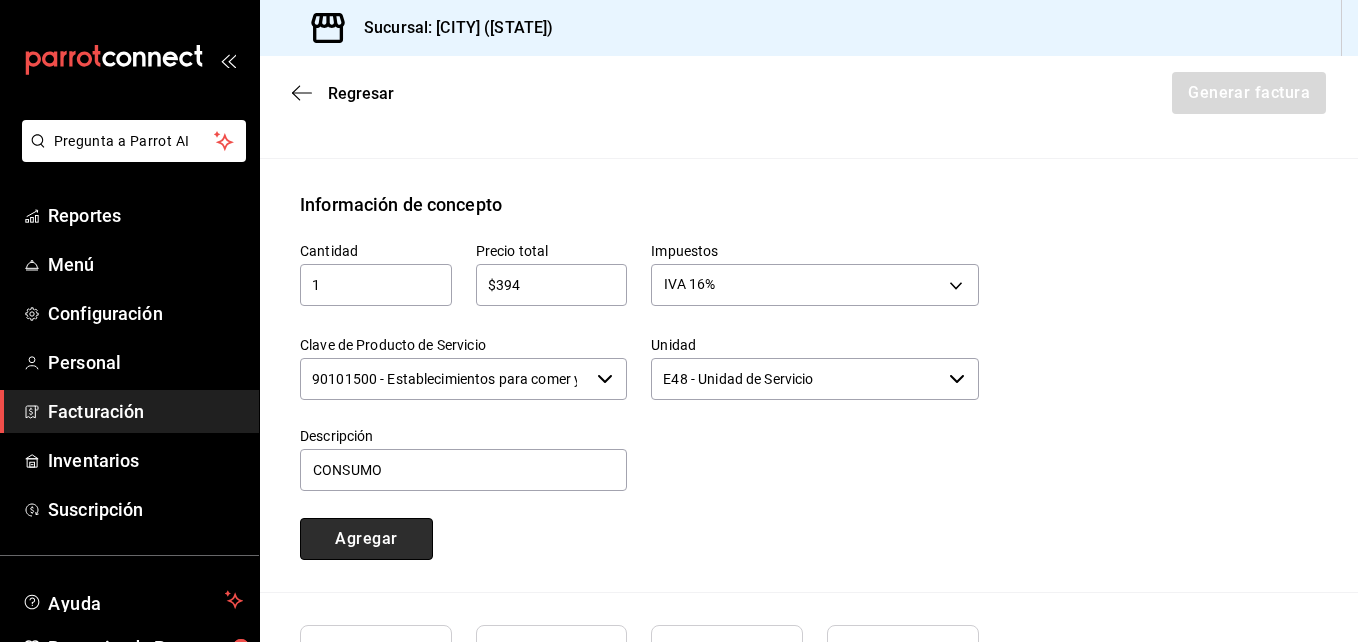 click on "Agregar" at bounding box center [366, 539] 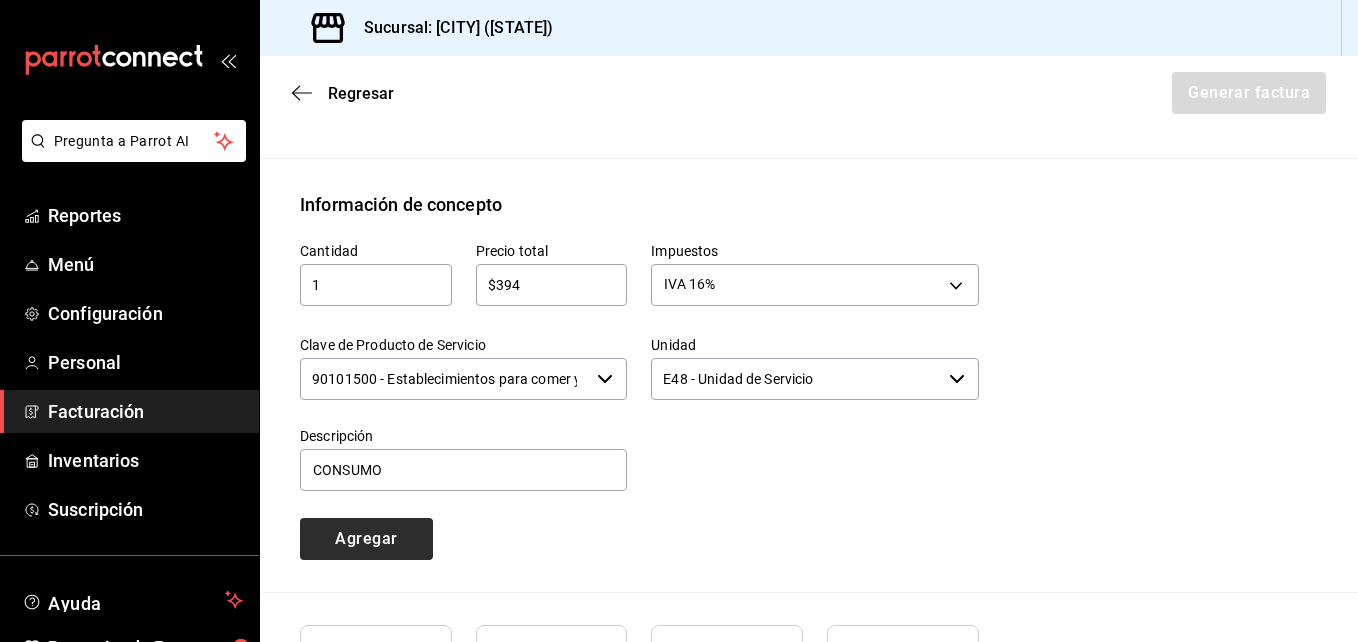 type 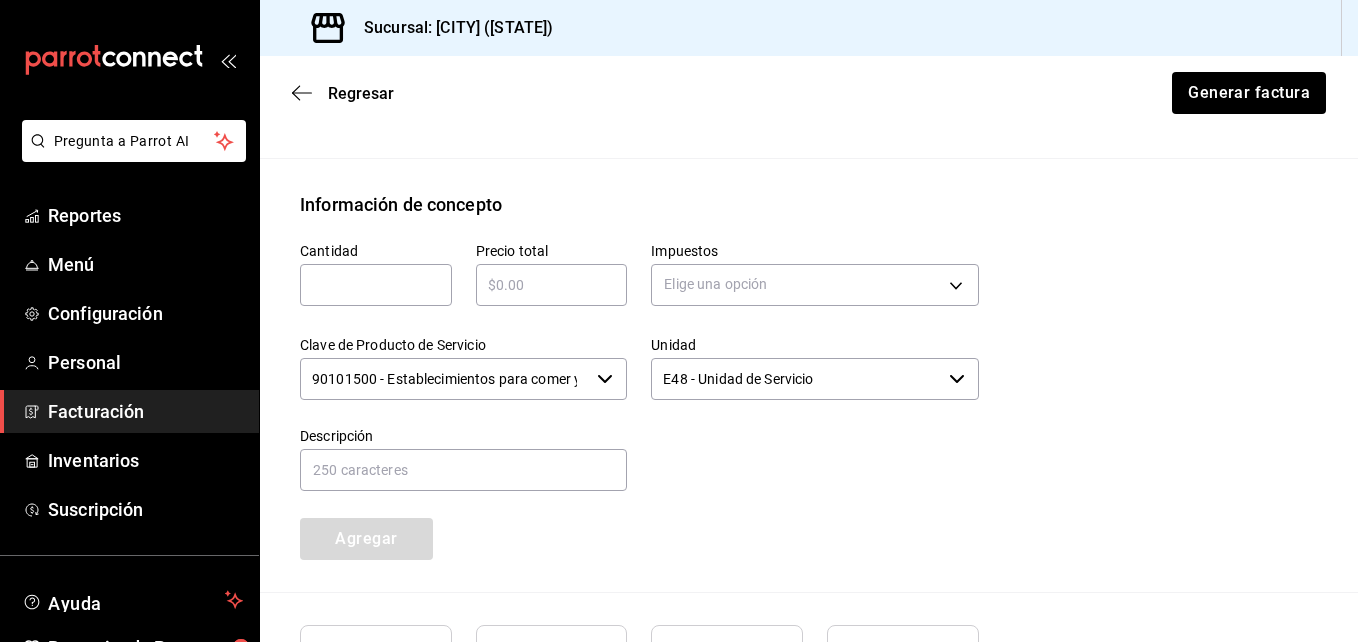 scroll, scrollTop: 1063, scrollLeft: 0, axis: vertical 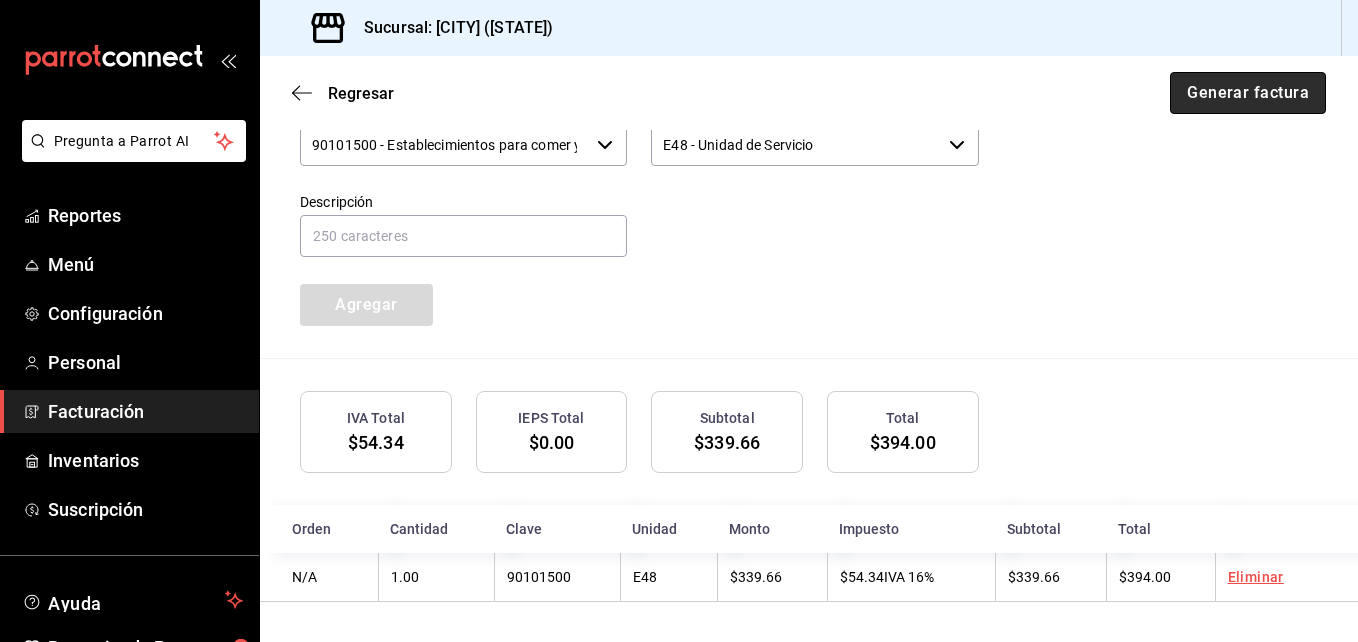 click on "Generar factura" at bounding box center [1248, 93] 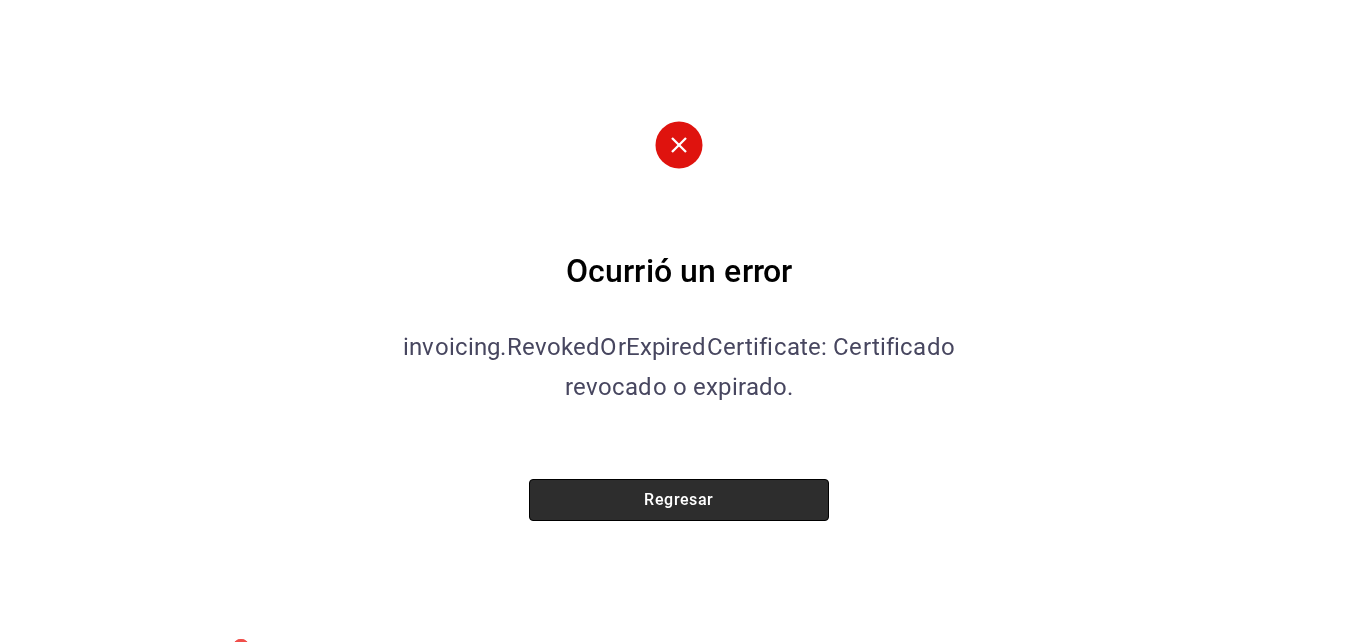 click on "Regresar" at bounding box center [679, 500] 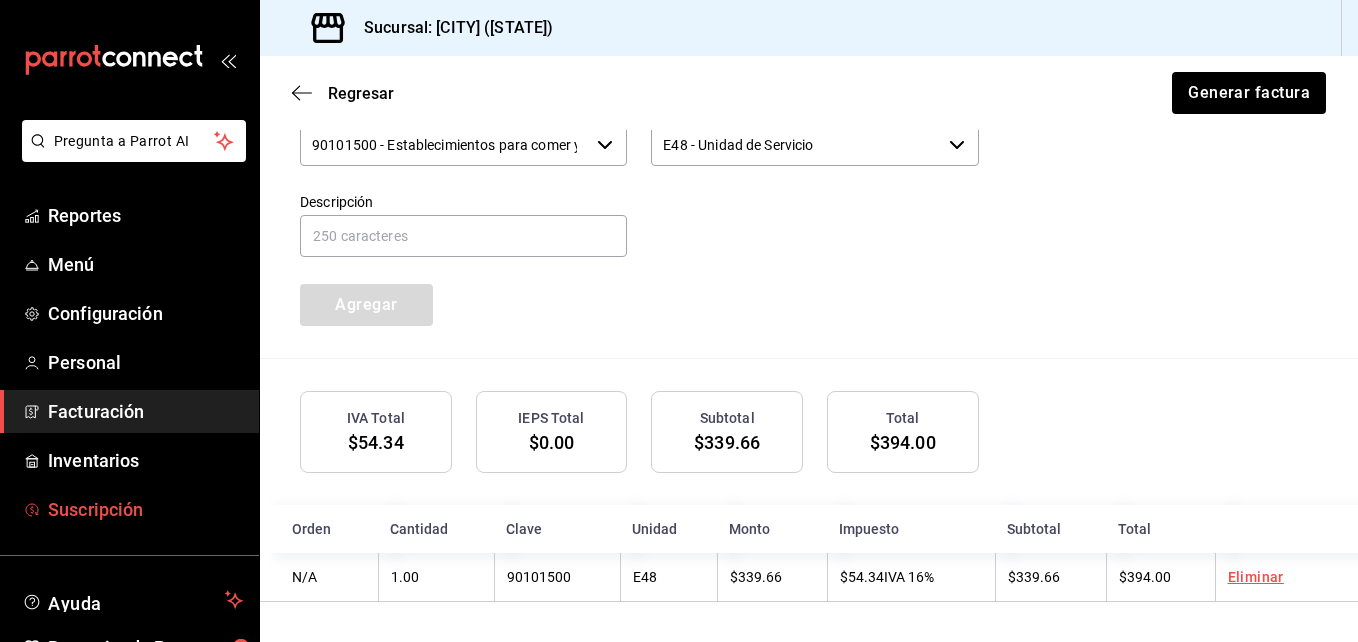 click on "Suscripción" at bounding box center [145, 509] 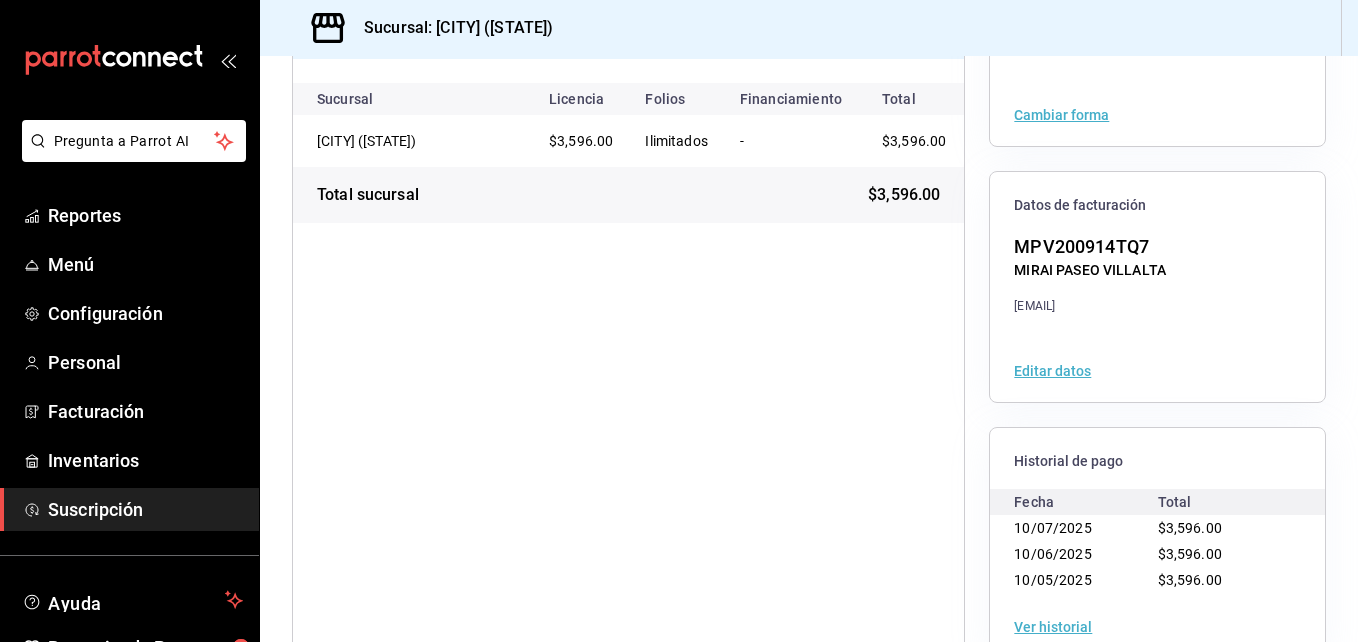 scroll, scrollTop: 305, scrollLeft: 0, axis: vertical 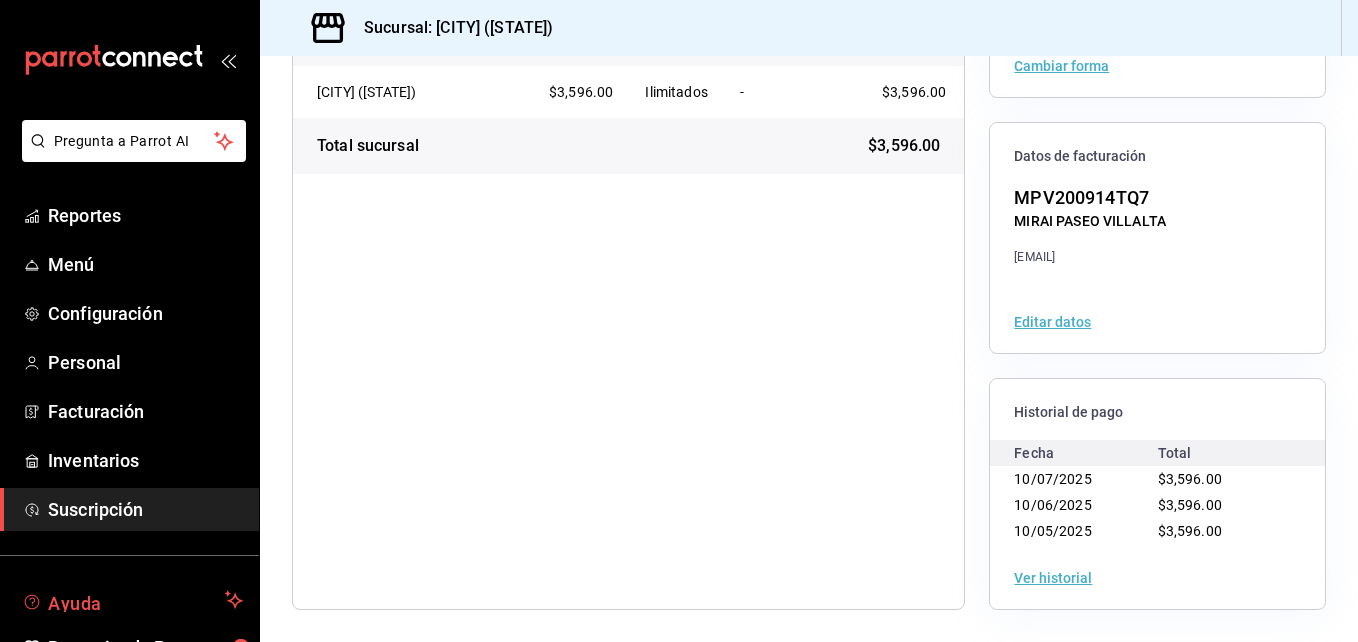 click on "Ayuda" at bounding box center (132, 600) 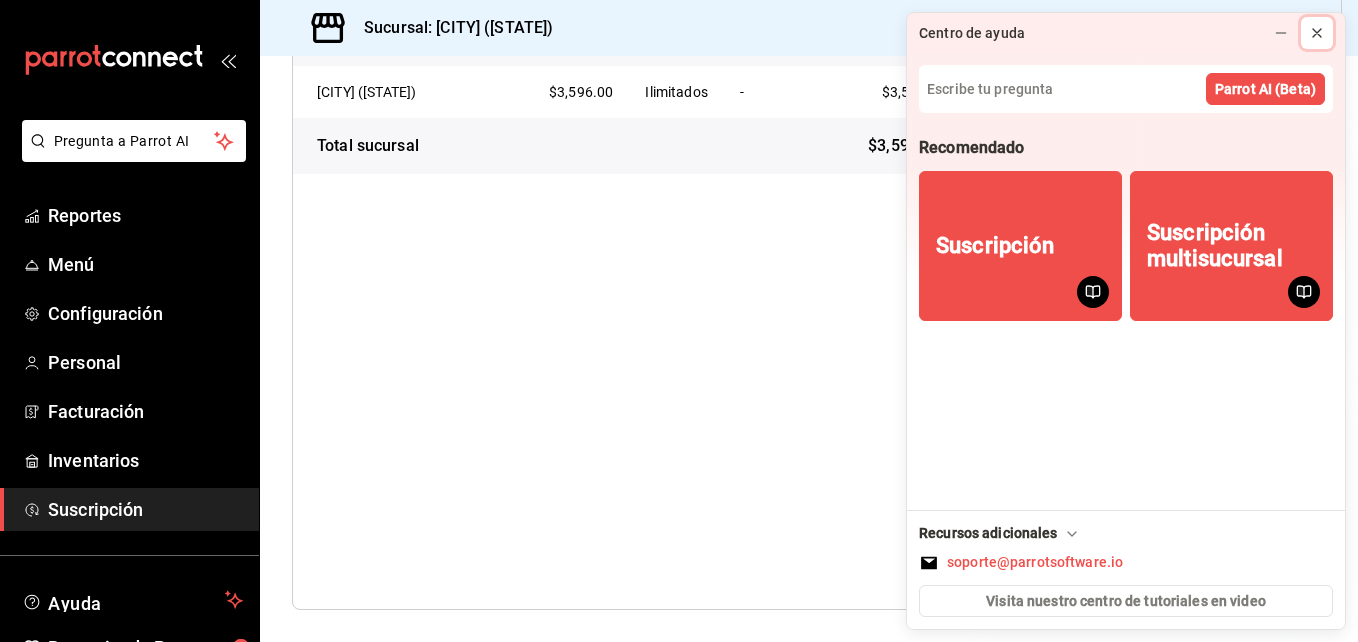 click at bounding box center [1317, 33] 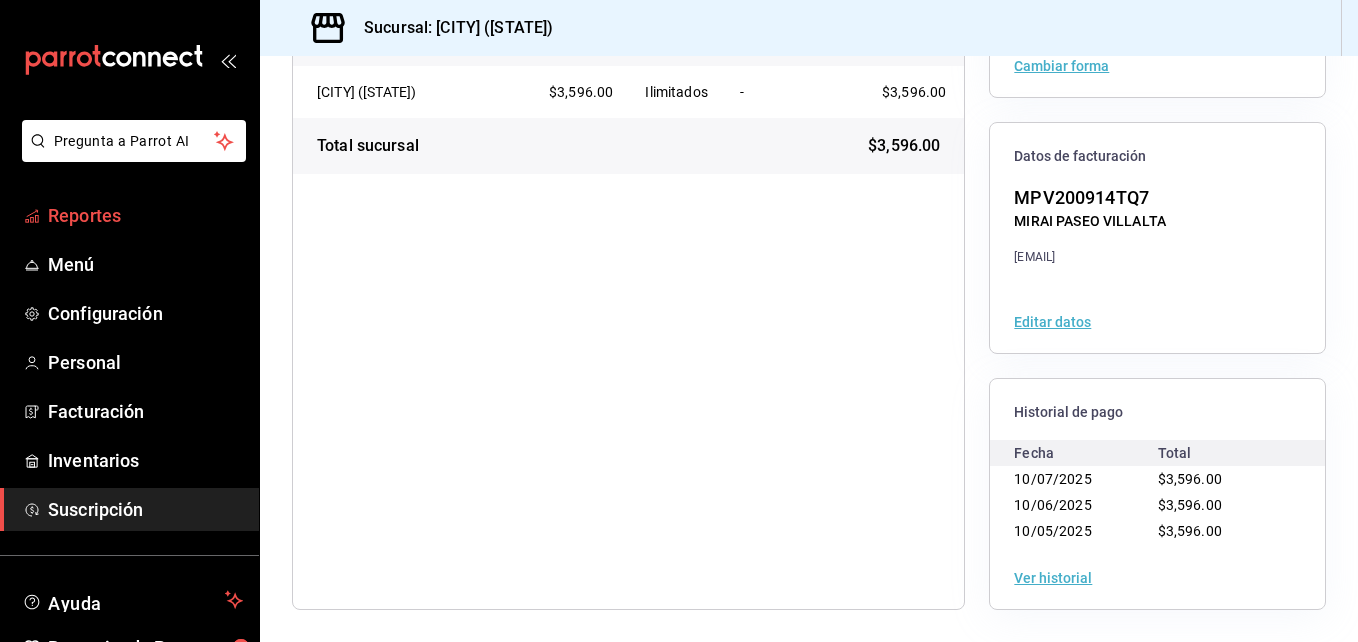 click on "Reportes" at bounding box center [145, 215] 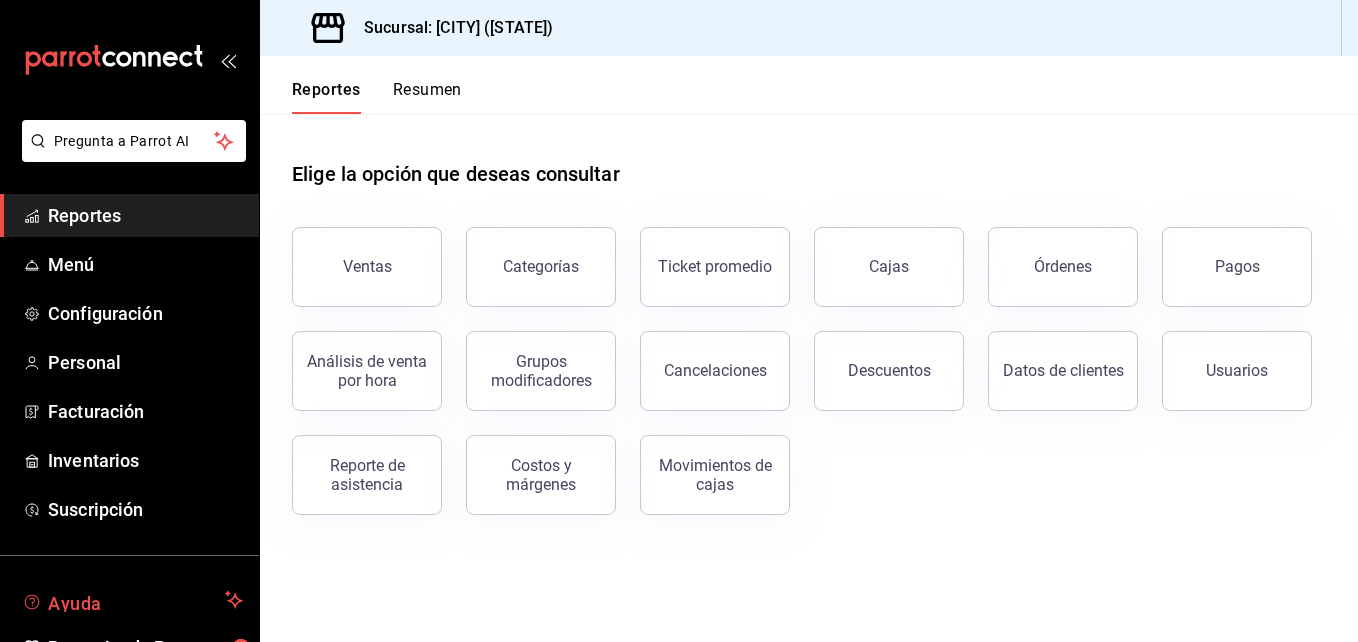 click on "Ayuda" at bounding box center [132, 600] 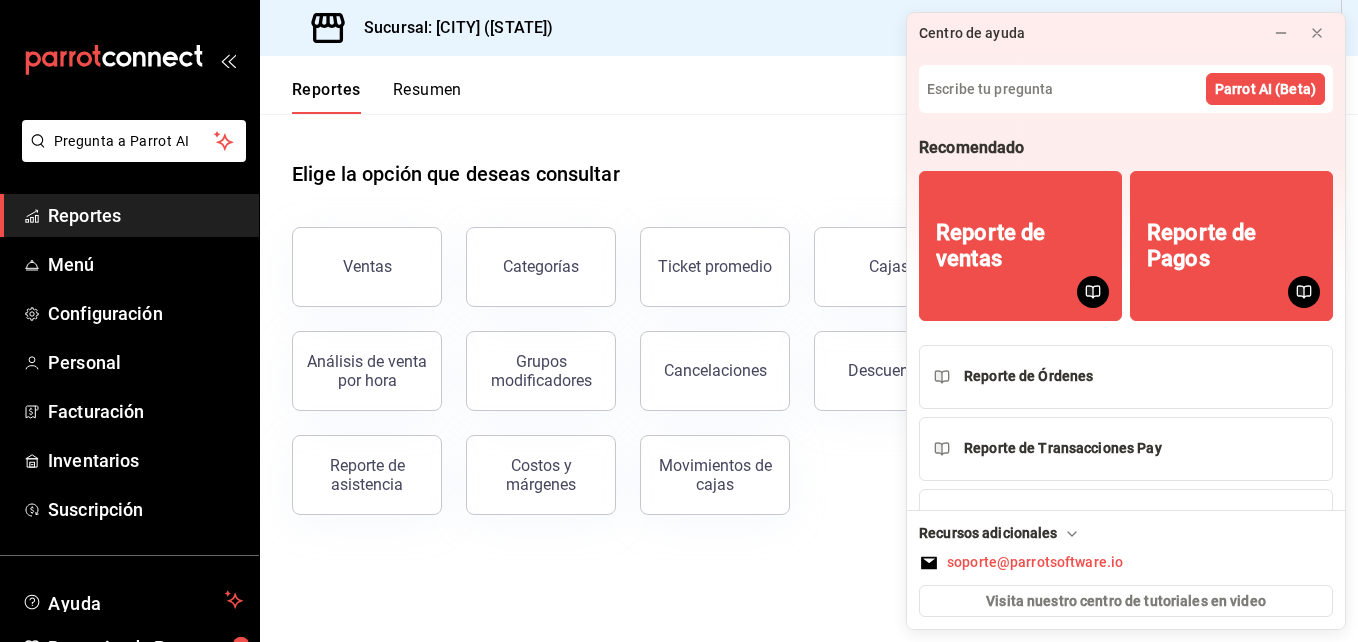 scroll, scrollTop: 113, scrollLeft: 0, axis: vertical 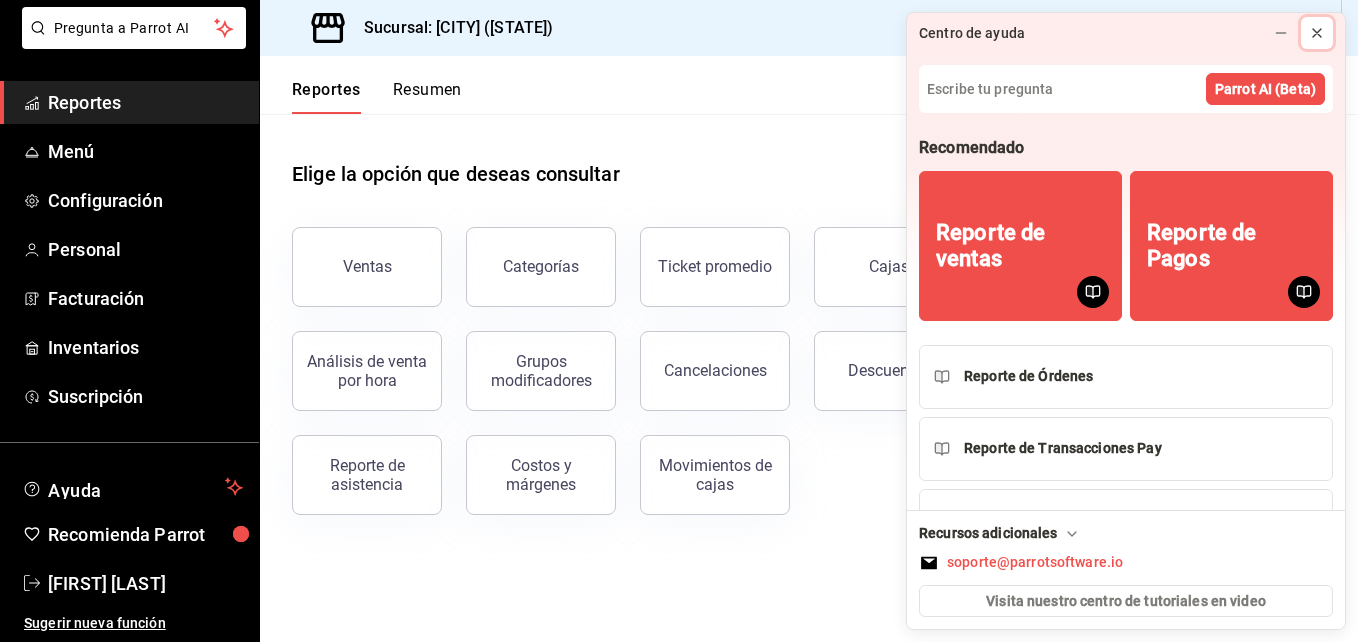 click 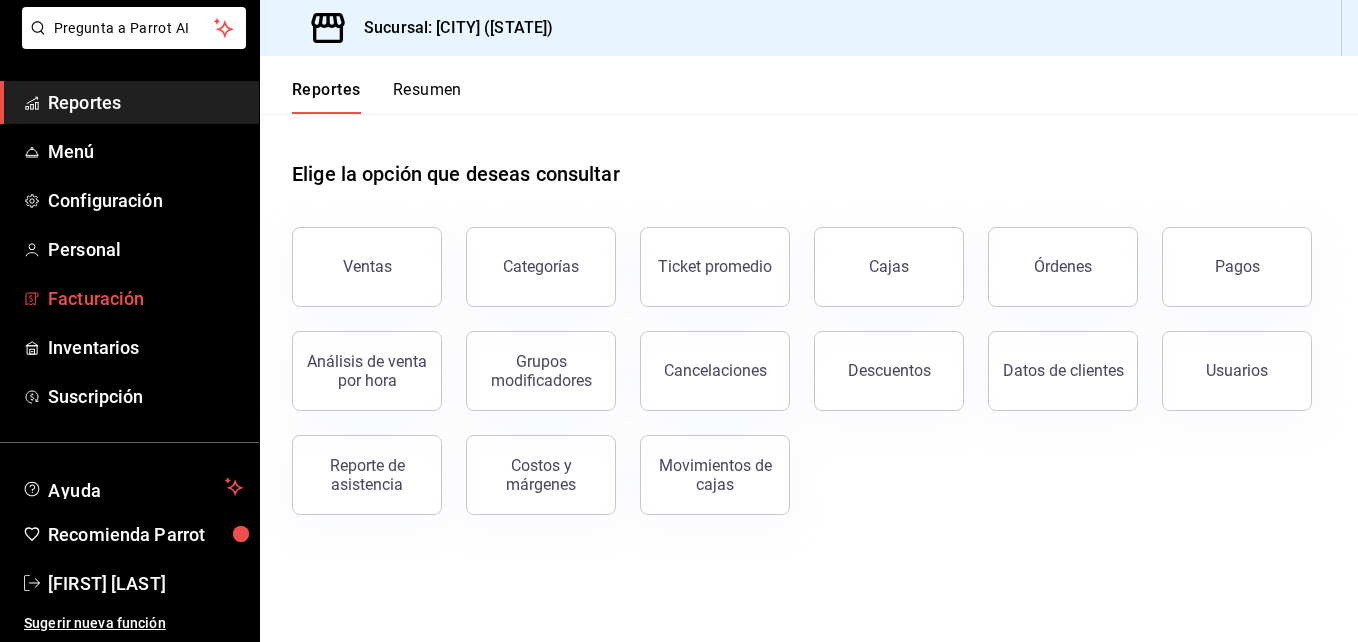 click on "Facturación" at bounding box center [145, 298] 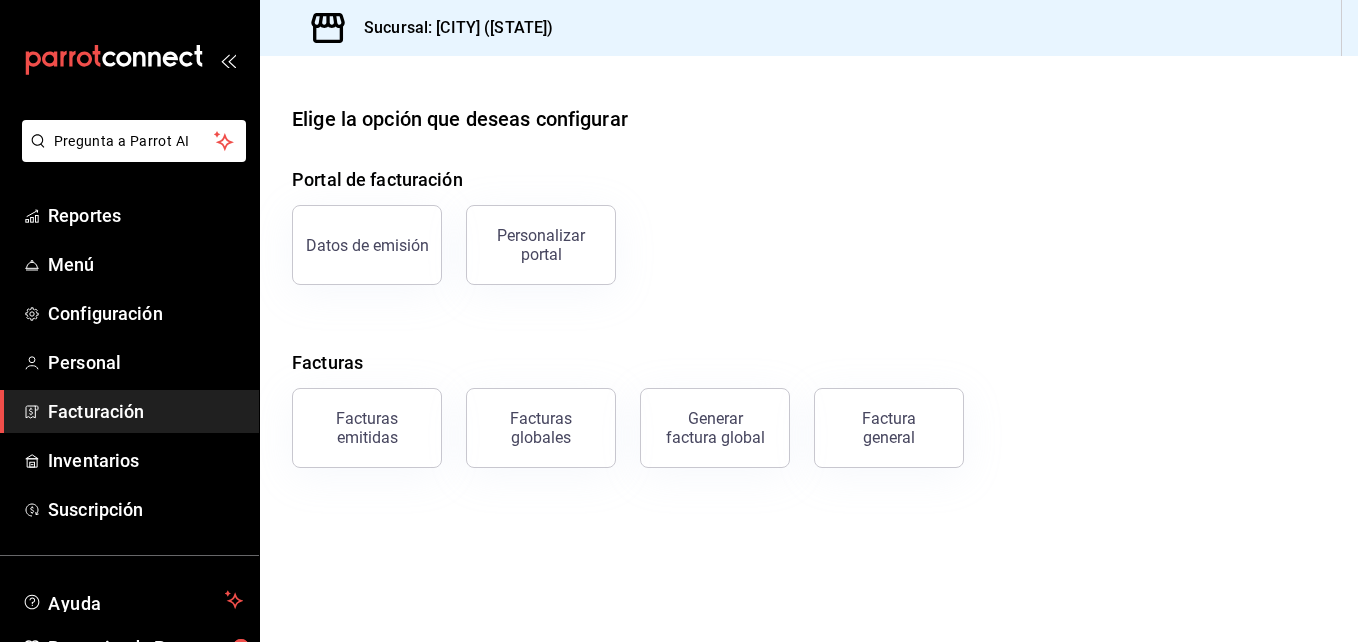 click on "Elige la opción que deseas configurar Portal de facturación Datos de emisión Personalizar portal Facturas Facturas emitidas Facturas globales Generar factura global Factura general" at bounding box center [809, 349] 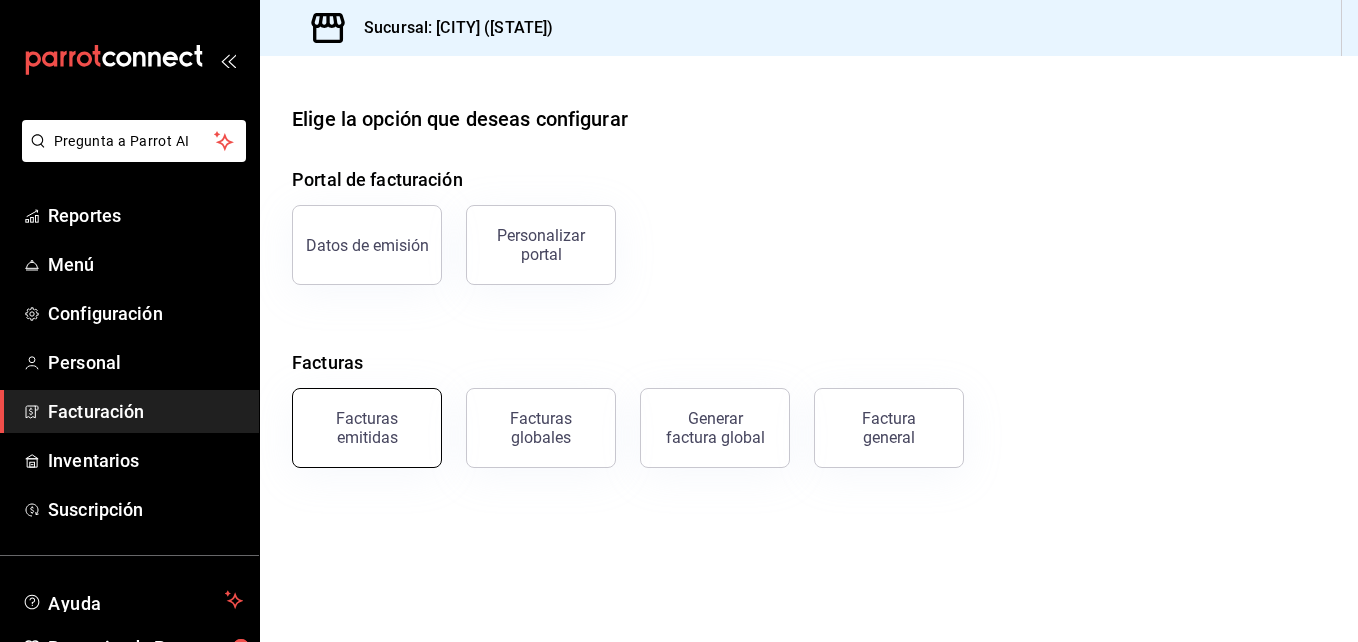 click on "Facturas emitidas" at bounding box center [367, 428] 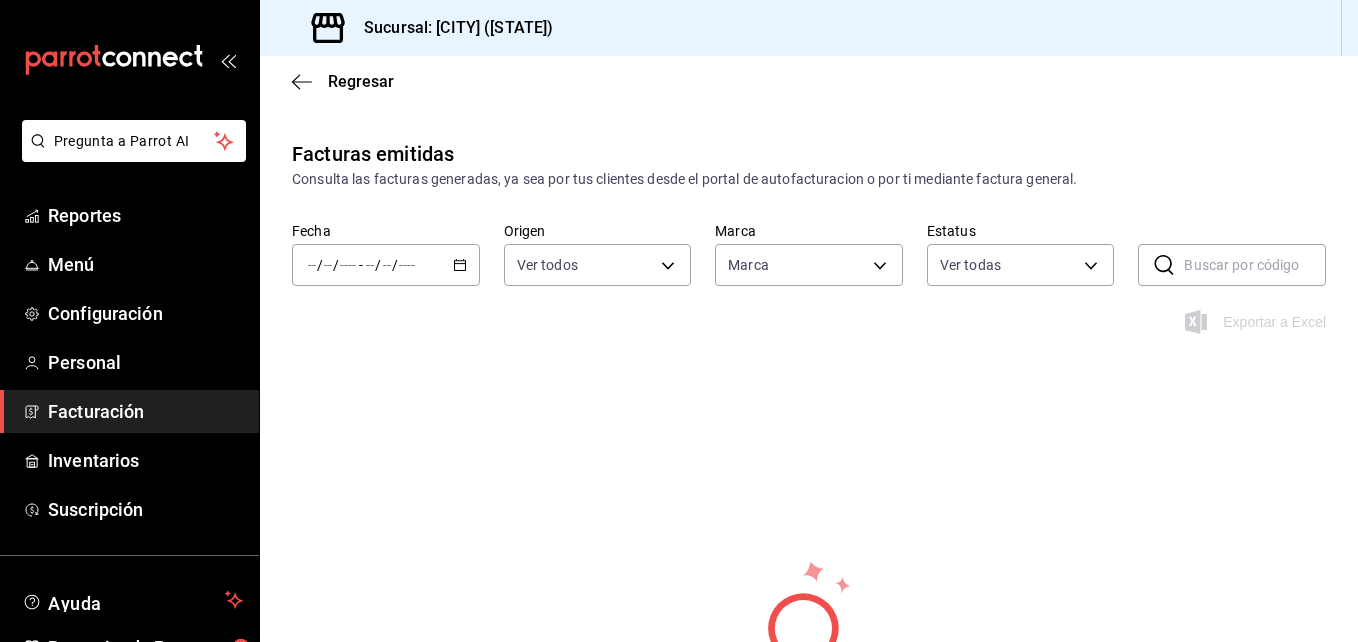 type on "183a807c-22b5-455a-989e-9c50dfc5d7ed" 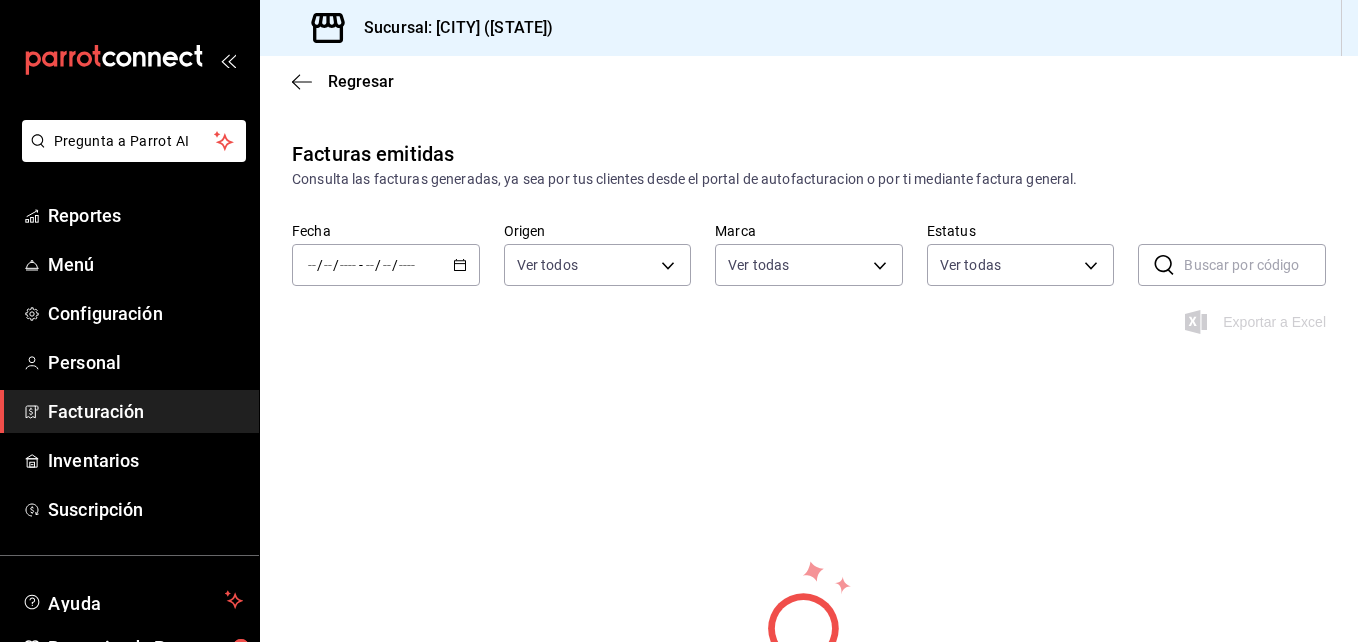click 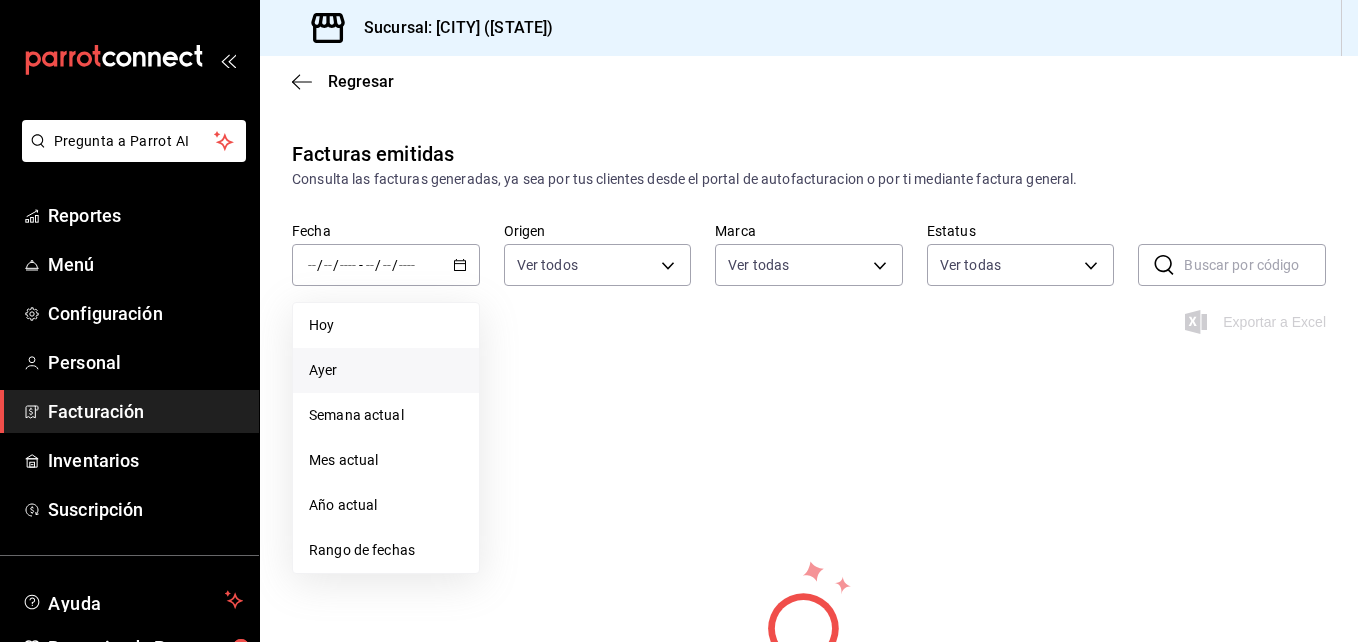 click on "Ayer" at bounding box center [386, 370] 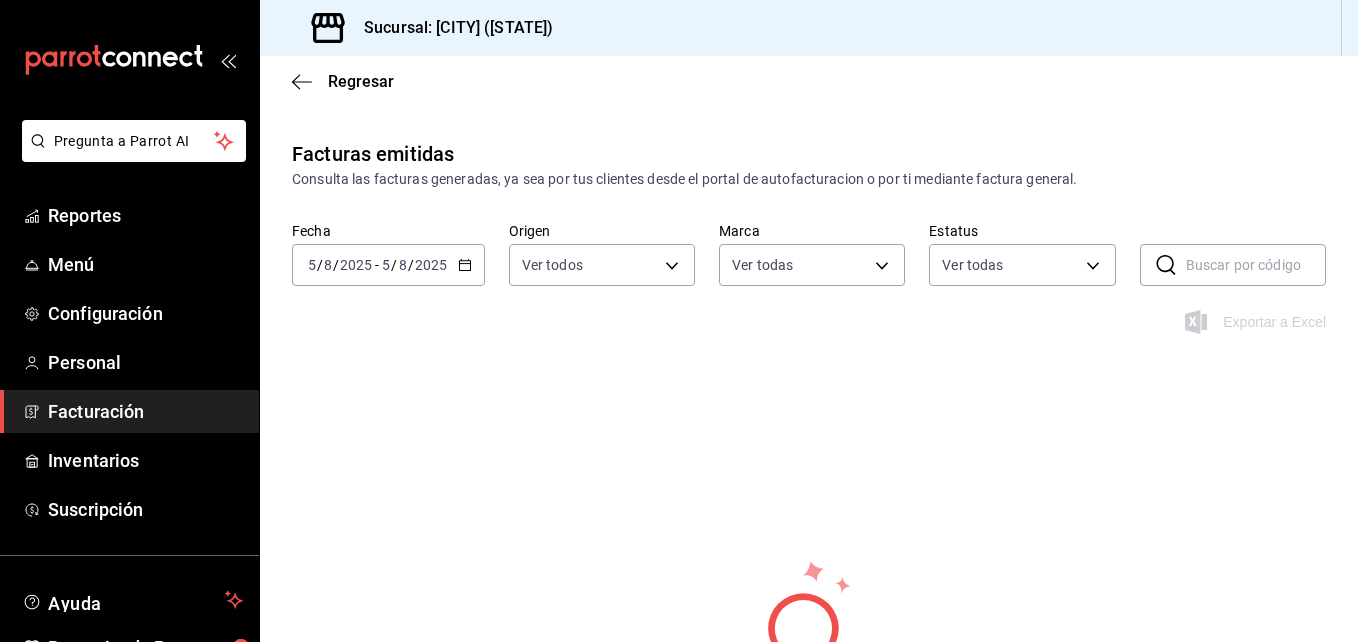 click 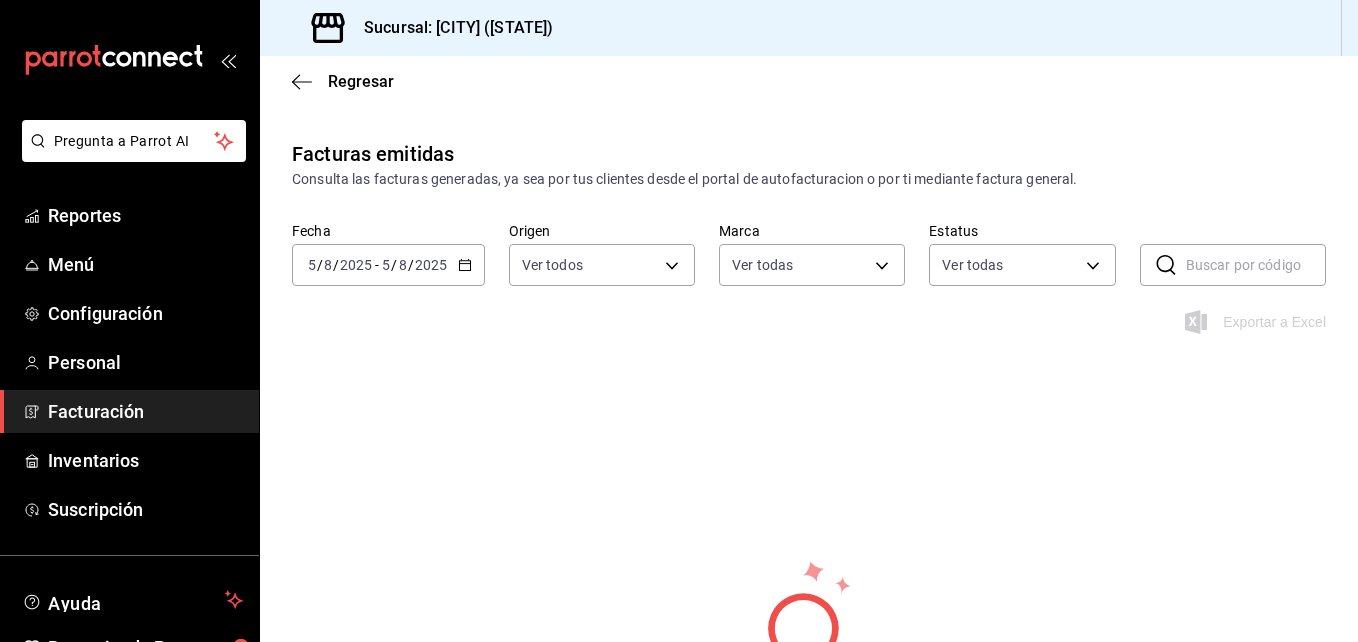 click on "Facturación" at bounding box center (145, 411) 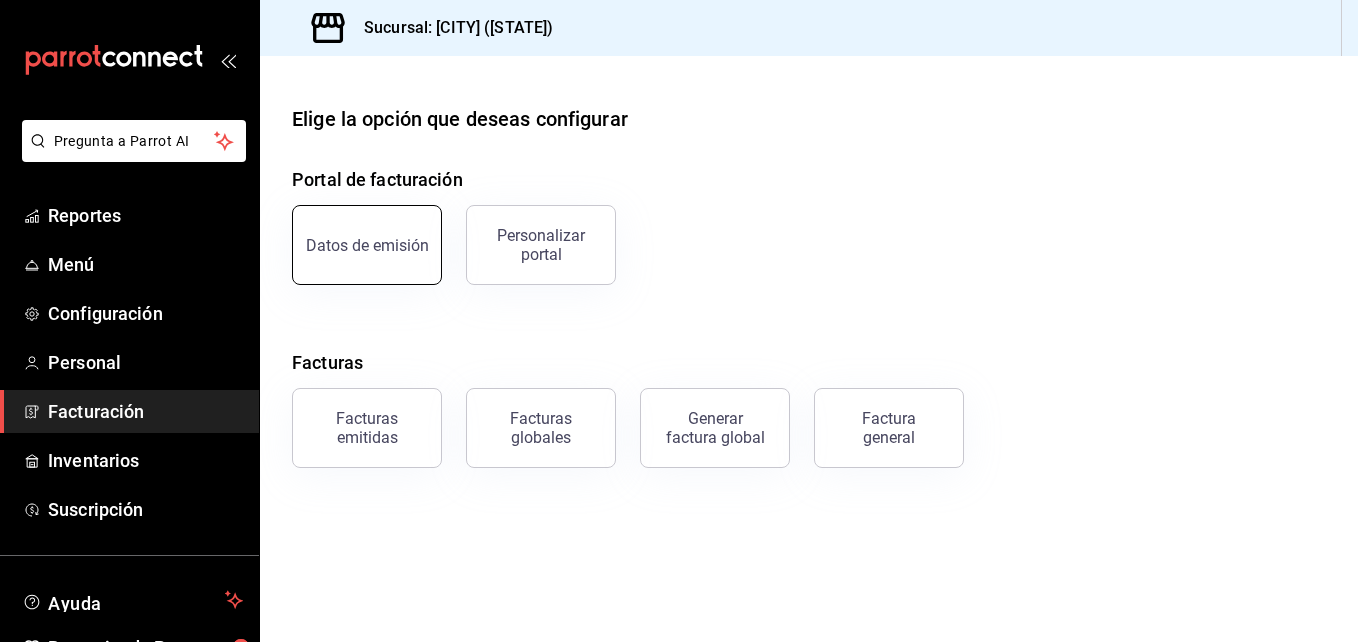 click on "Datos de emisión" at bounding box center (367, 245) 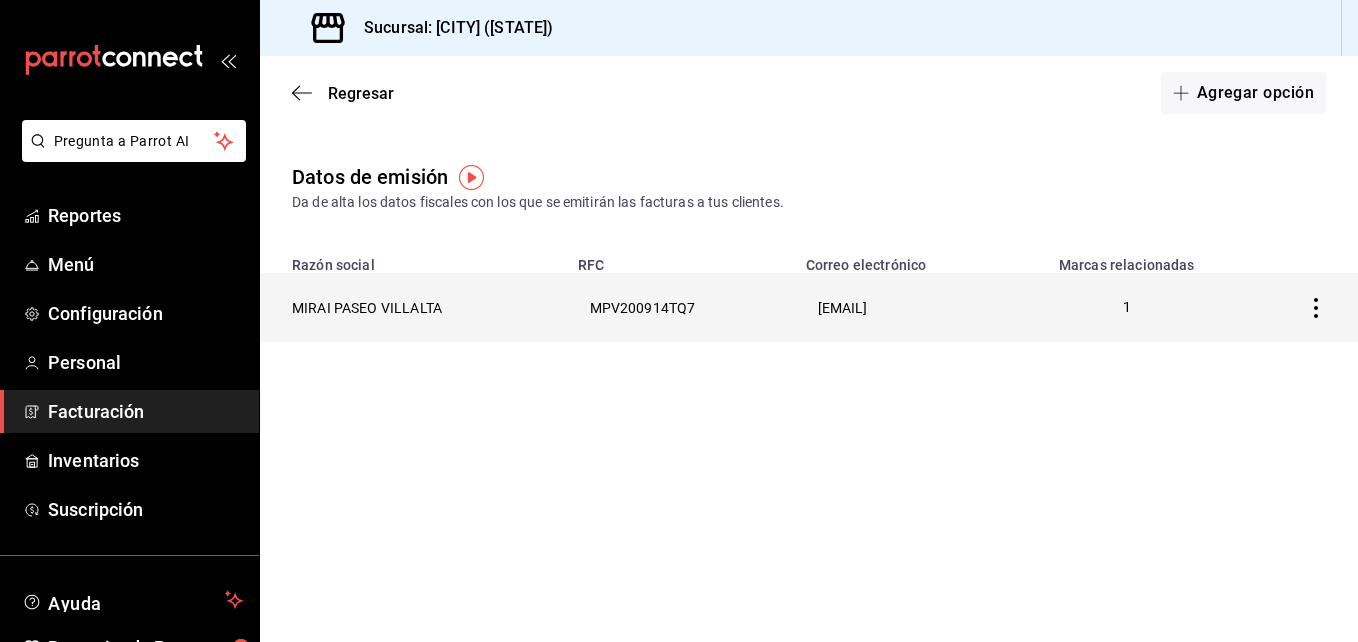 click on "MIRAI PASEO VILLALTA" at bounding box center [413, 307] 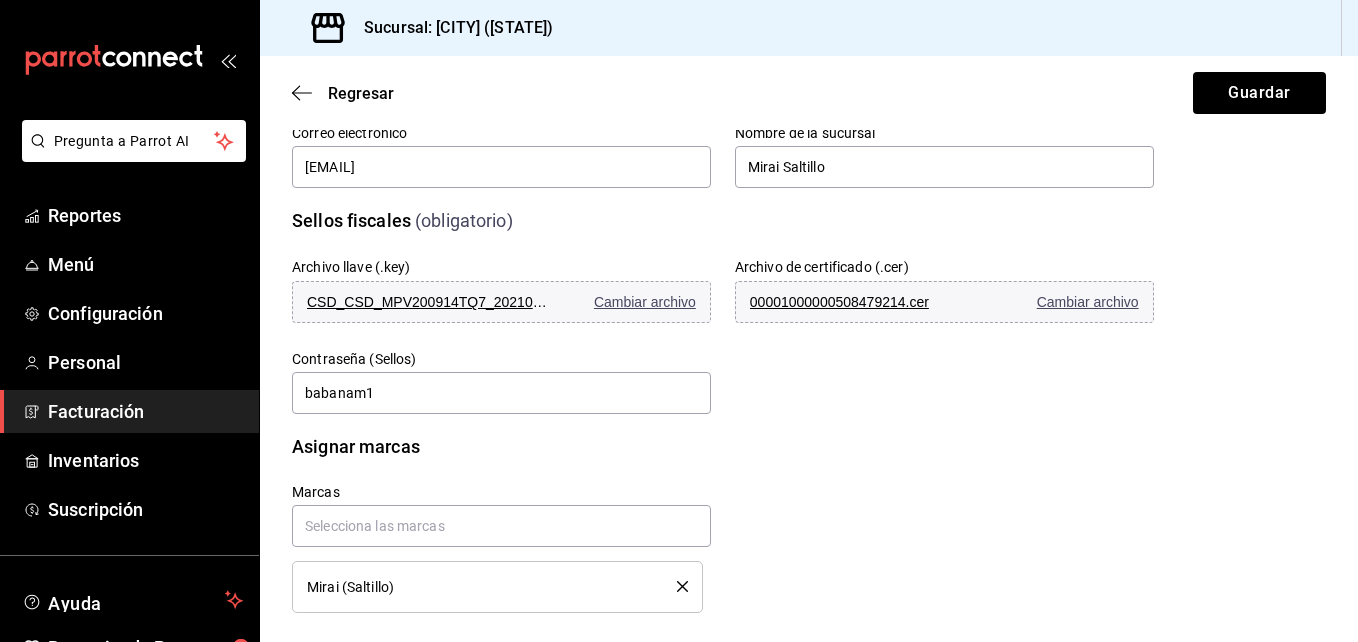 scroll, scrollTop: 511, scrollLeft: 0, axis: vertical 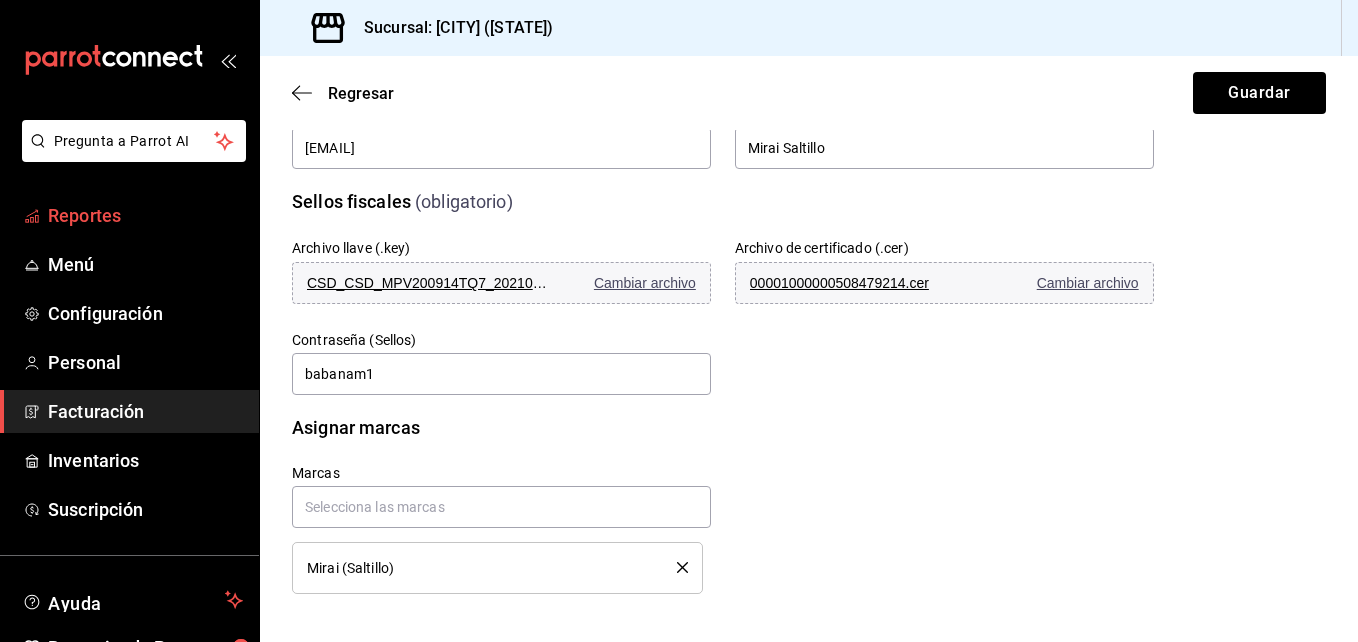 click on "Reportes" at bounding box center [145, 215] 